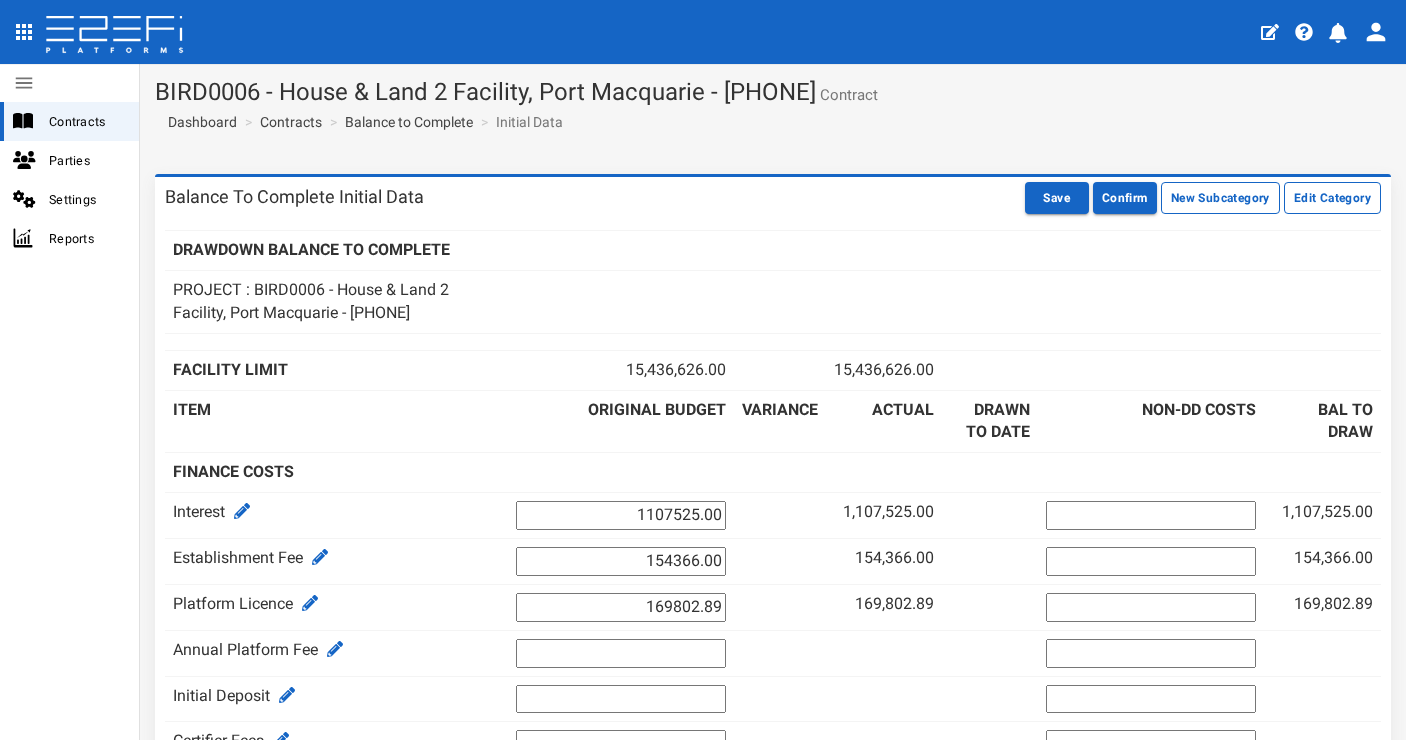scroll, scrollTop: 0, scrollLeft: 0, axis: both 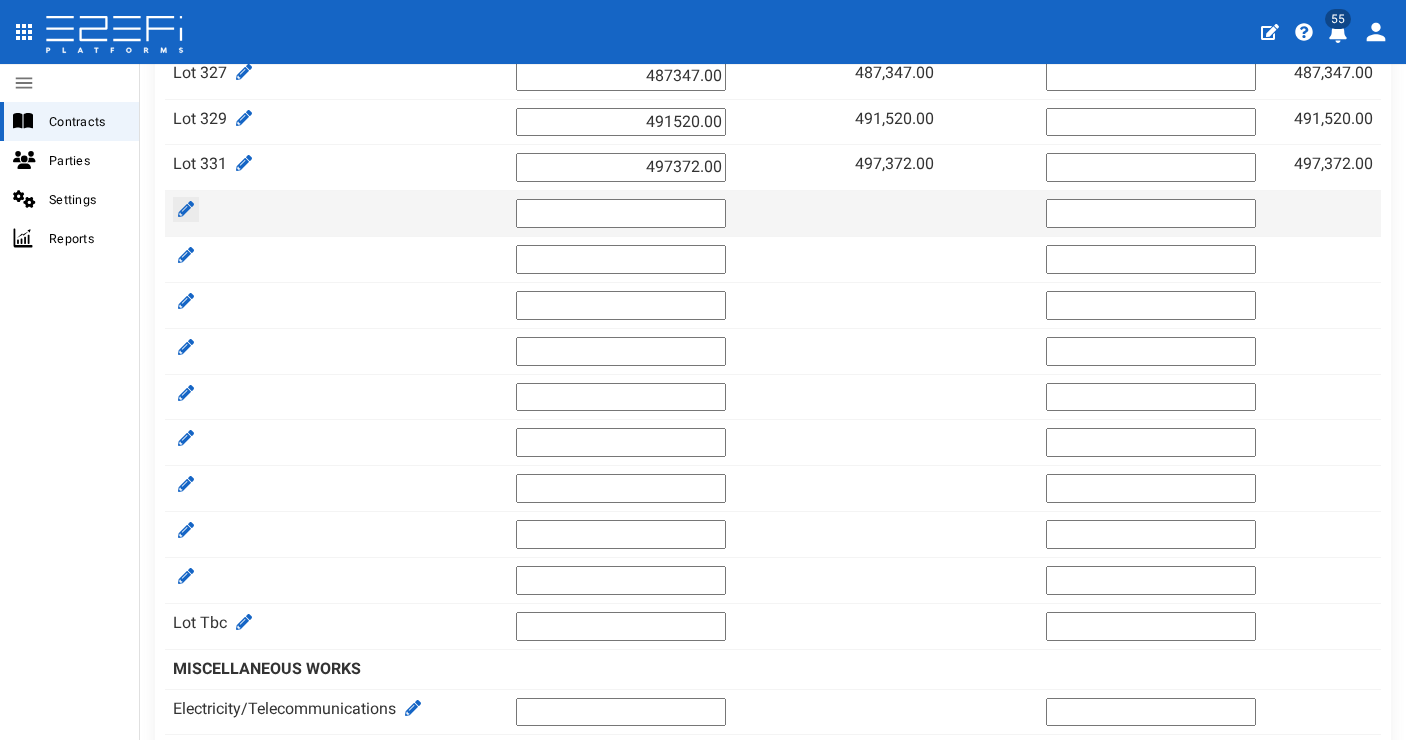 click at bounding box center [186, 209] 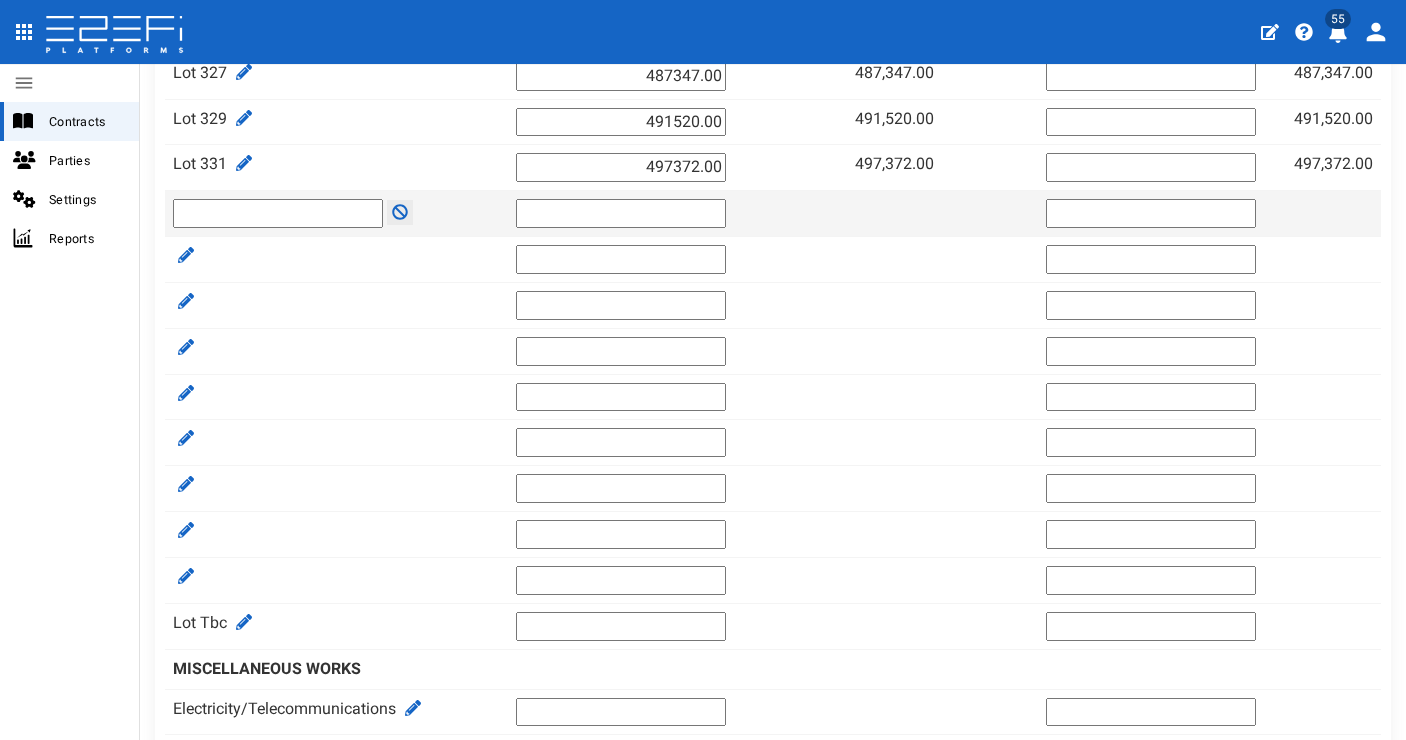 click at bounding box center (278, 213) 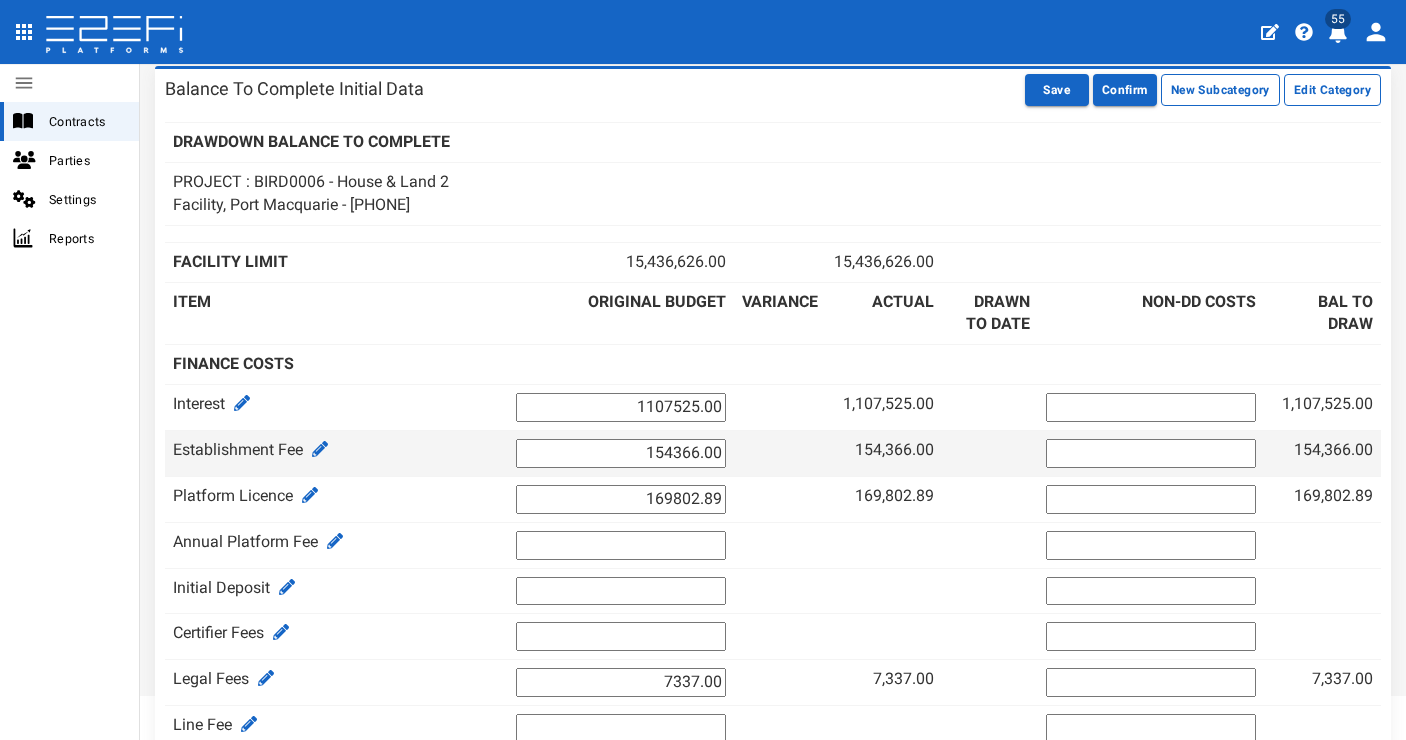 scroll, scrollTop: 0, scrollLeft: 0, axis: both 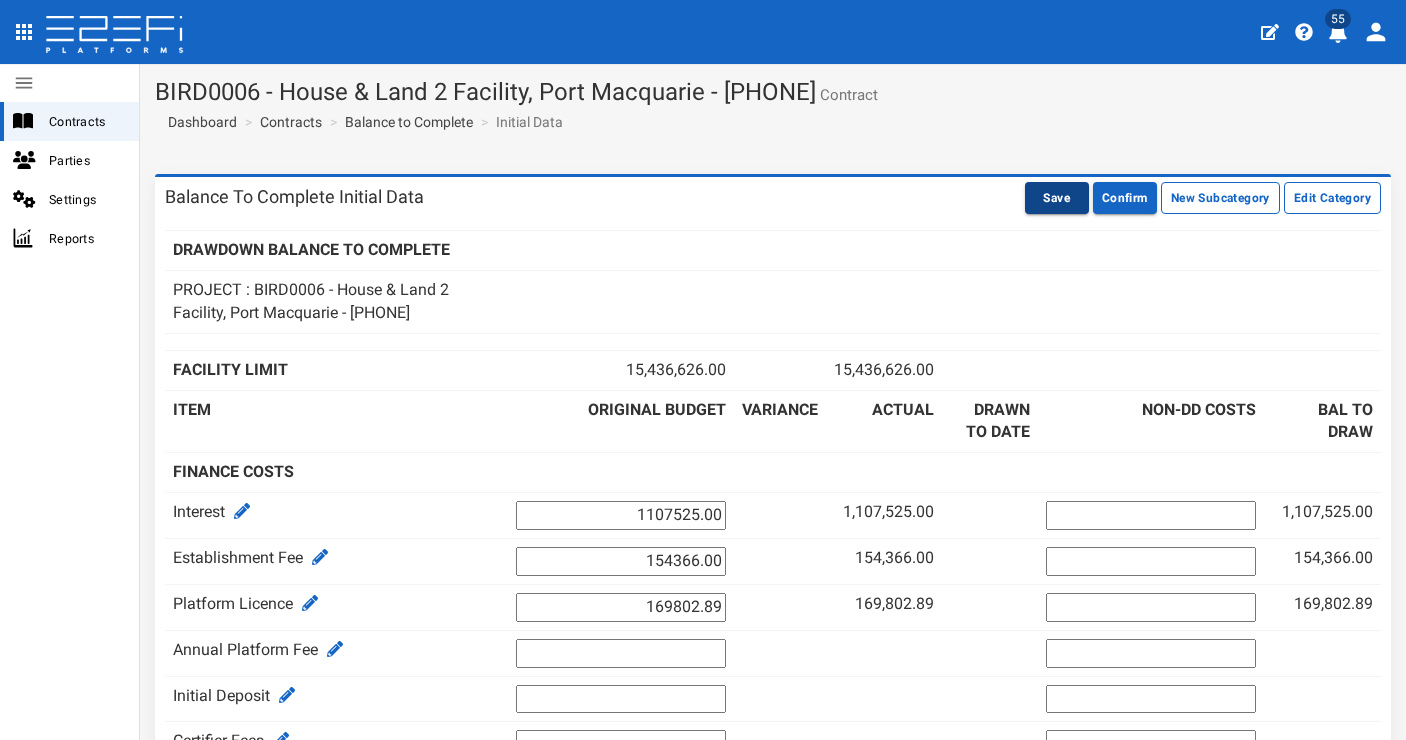 click on "Save" at bounding box center (1057, 198) 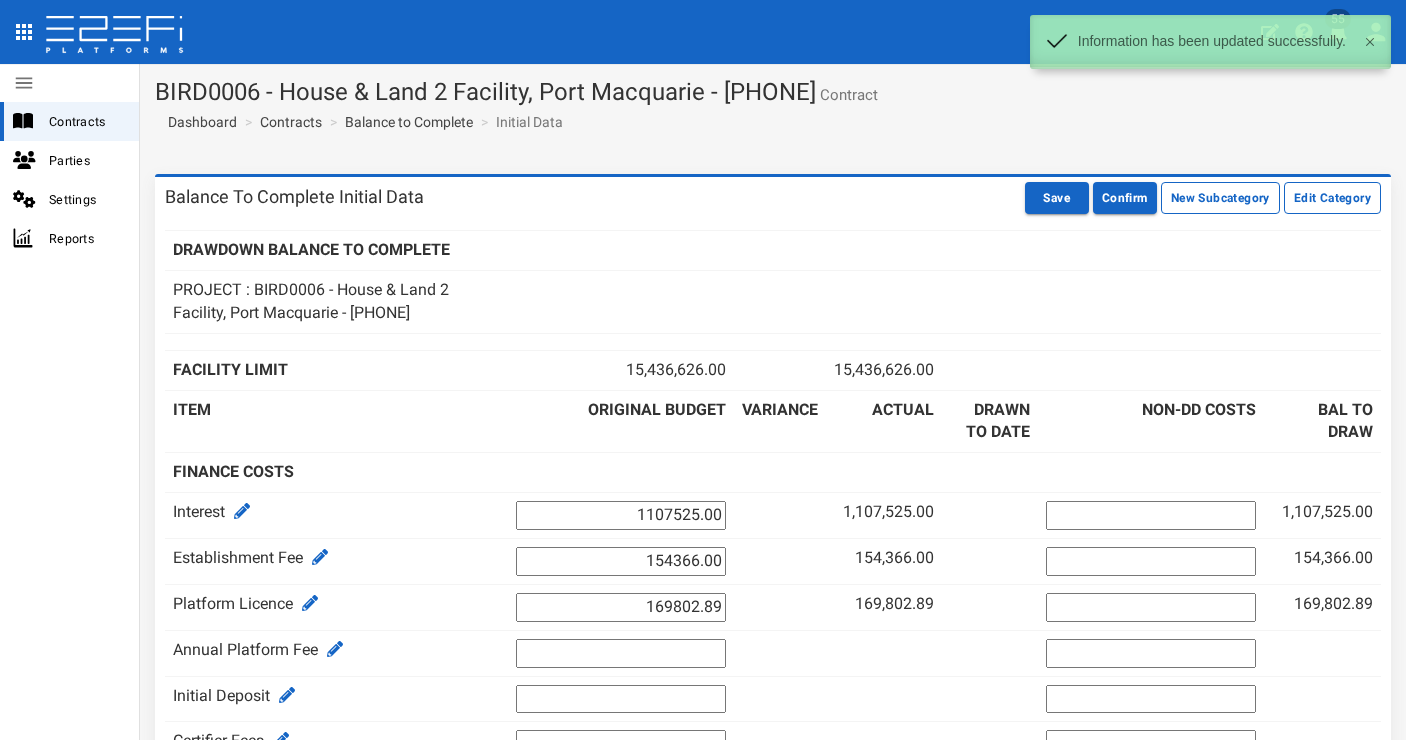 scroll, scrollTop: 0, scrollLeft: 0, axis: both 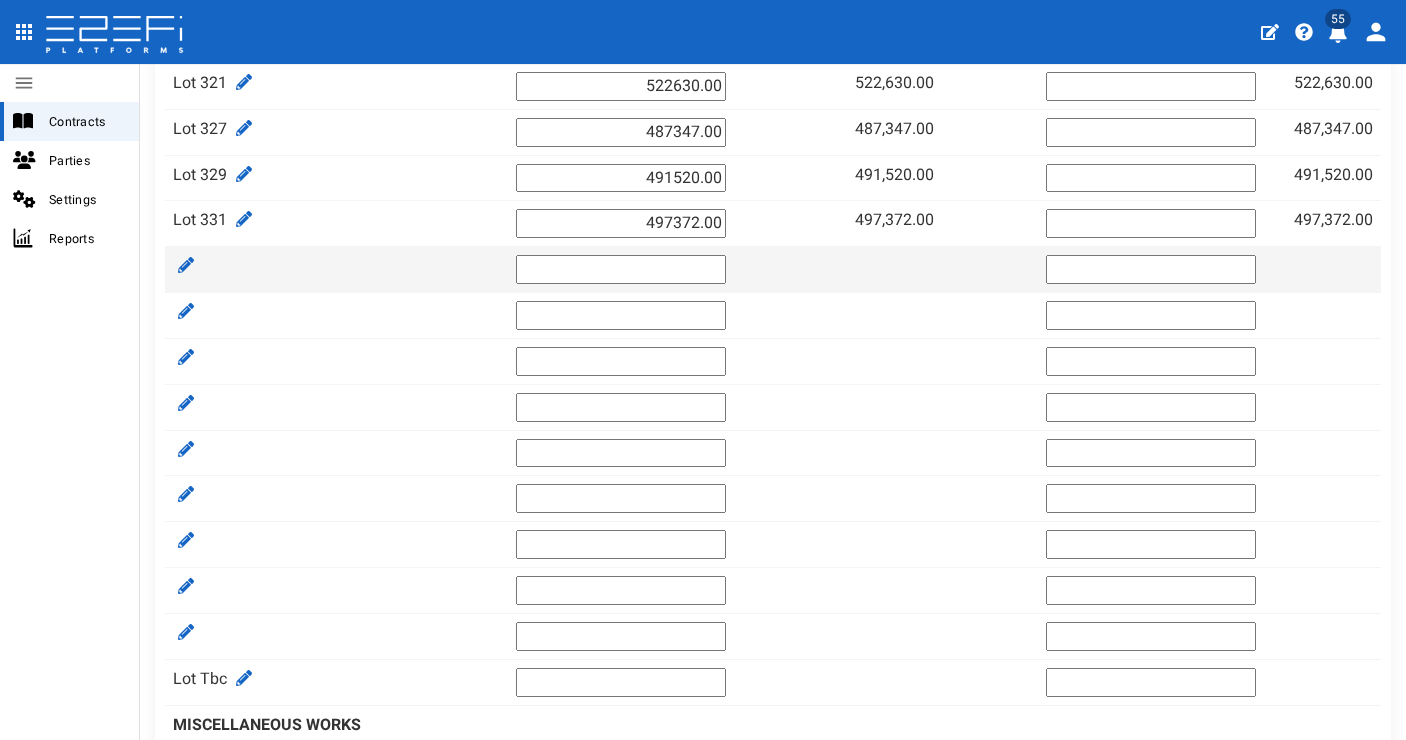 click at bounding box center (621, 269) 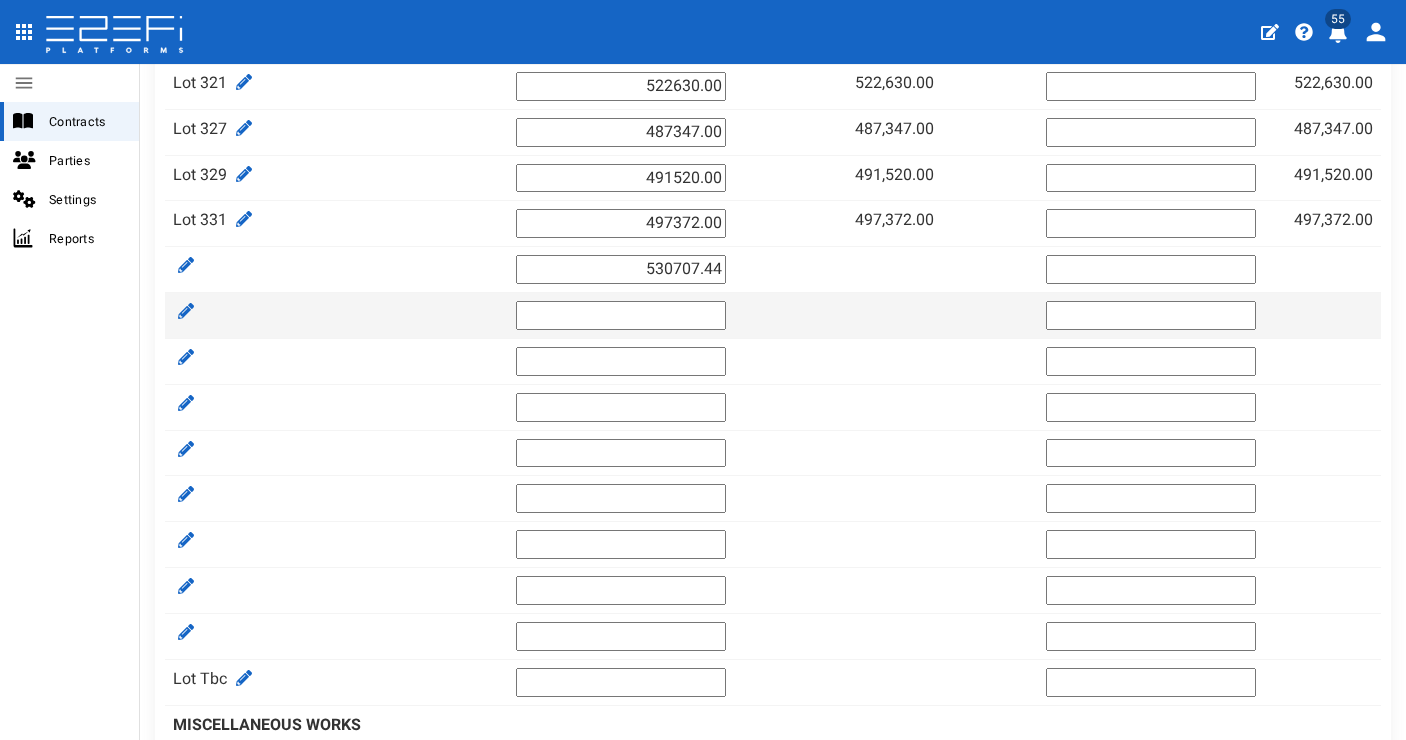 type on "530707.44" 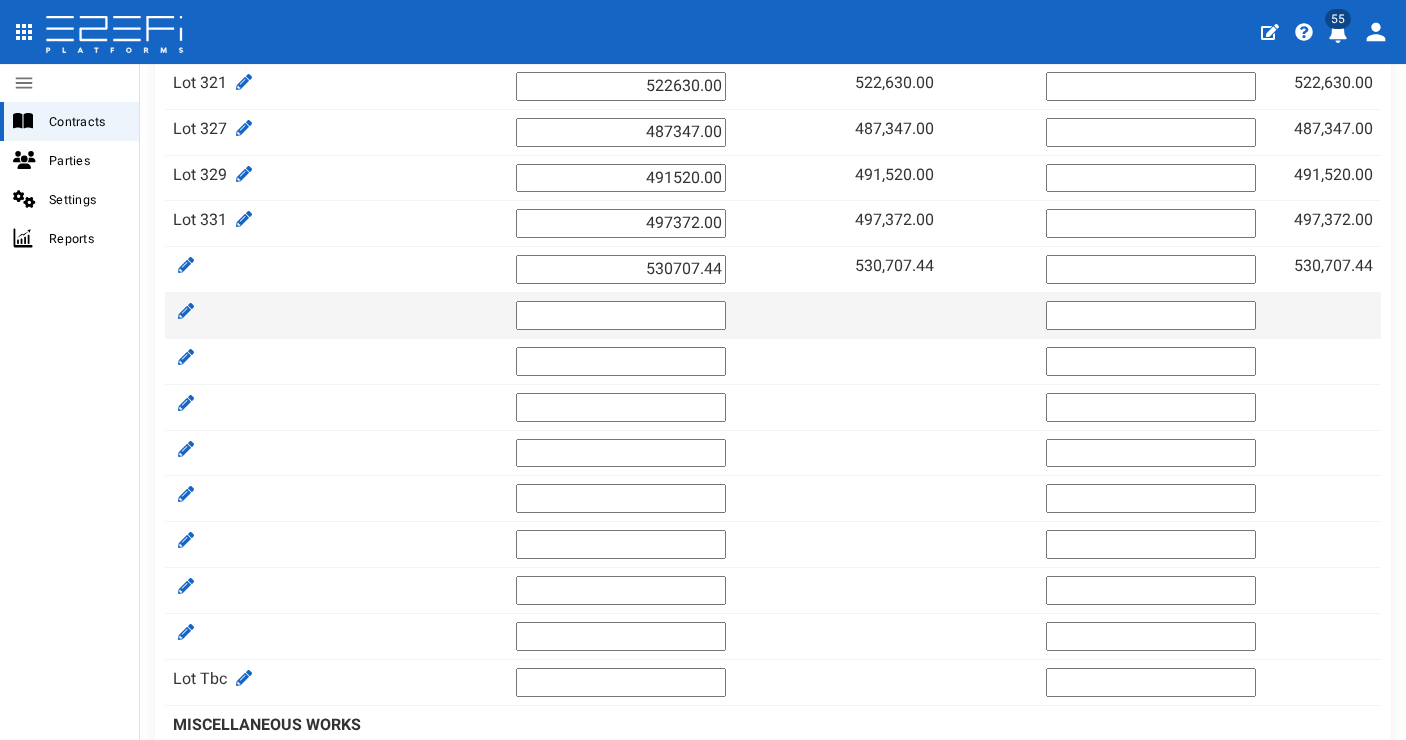 click at bounding box center [621, 315] 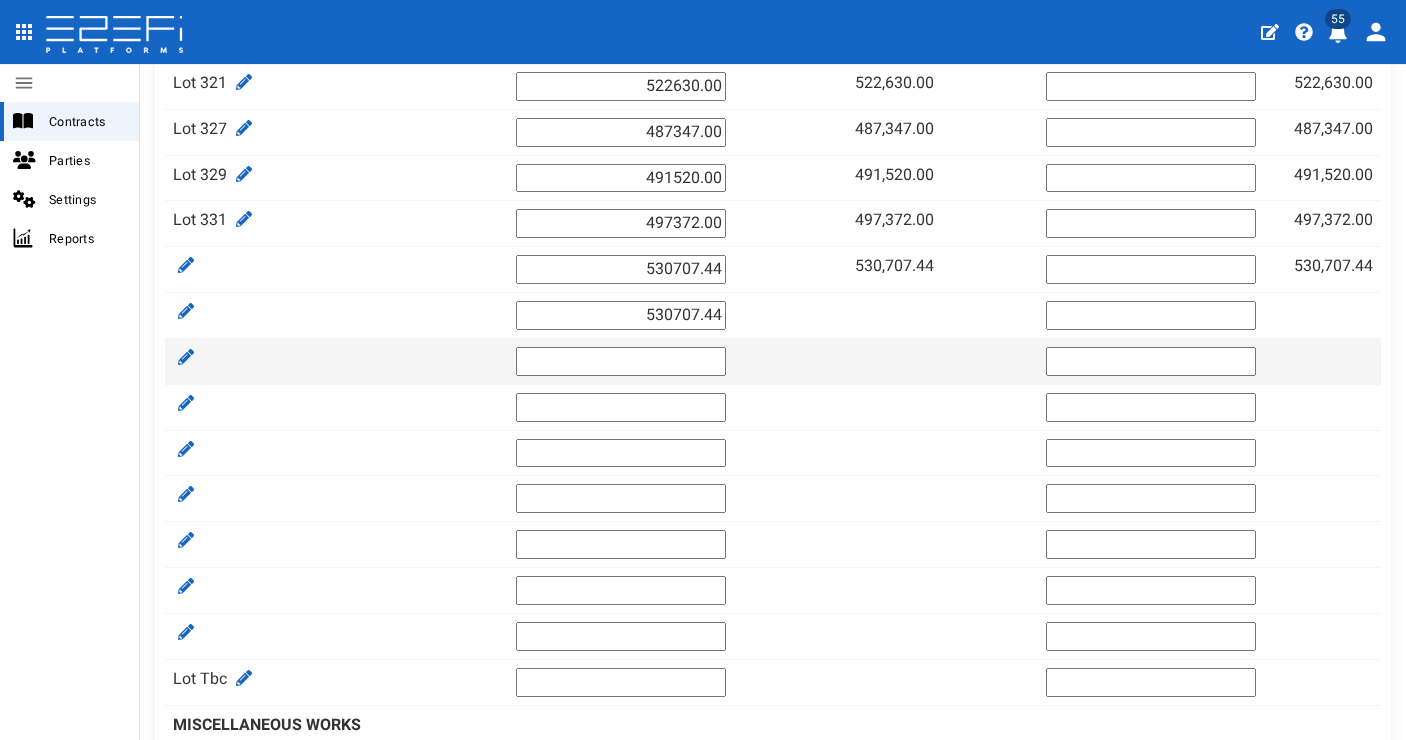 type on "530707.44" 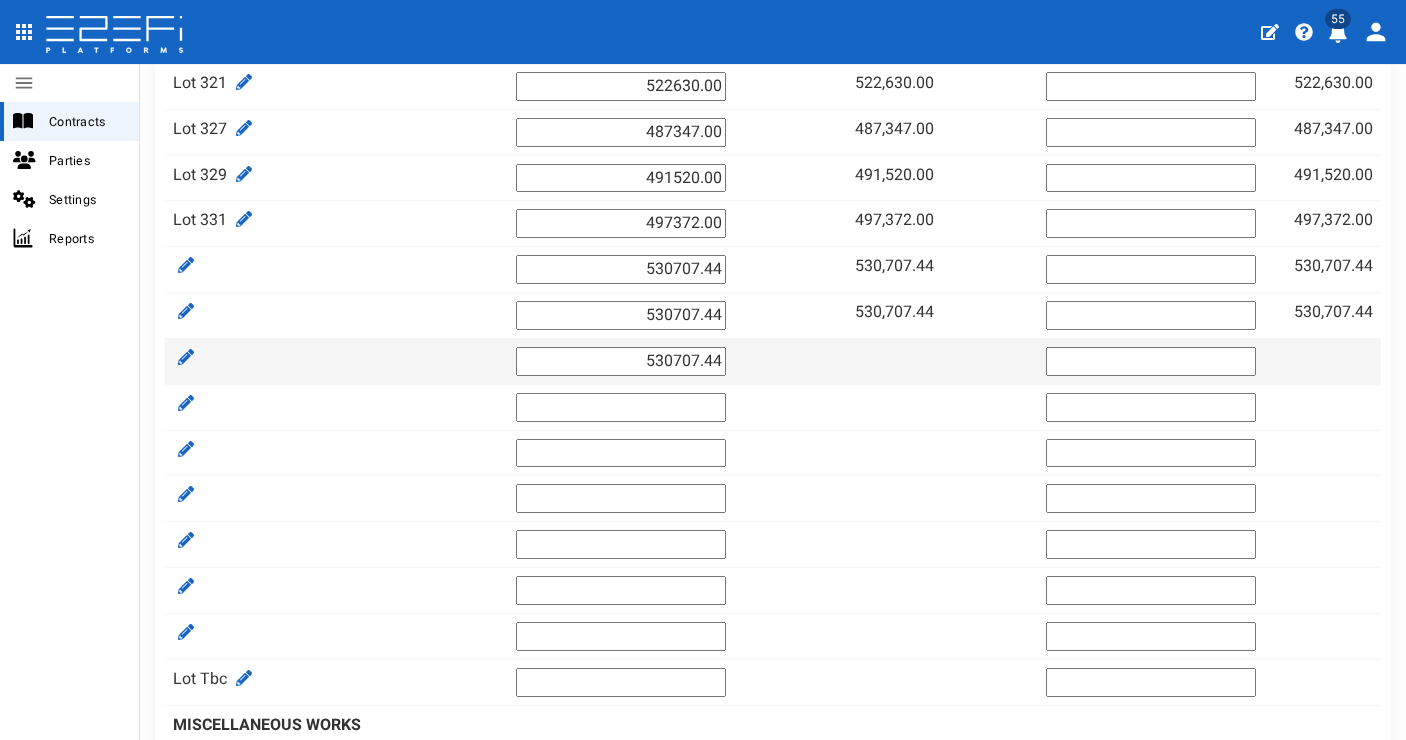 drag, startPoint x: 643, startPoint y: 348, endPoint x: 734, endPoint y: 348, distance: 91 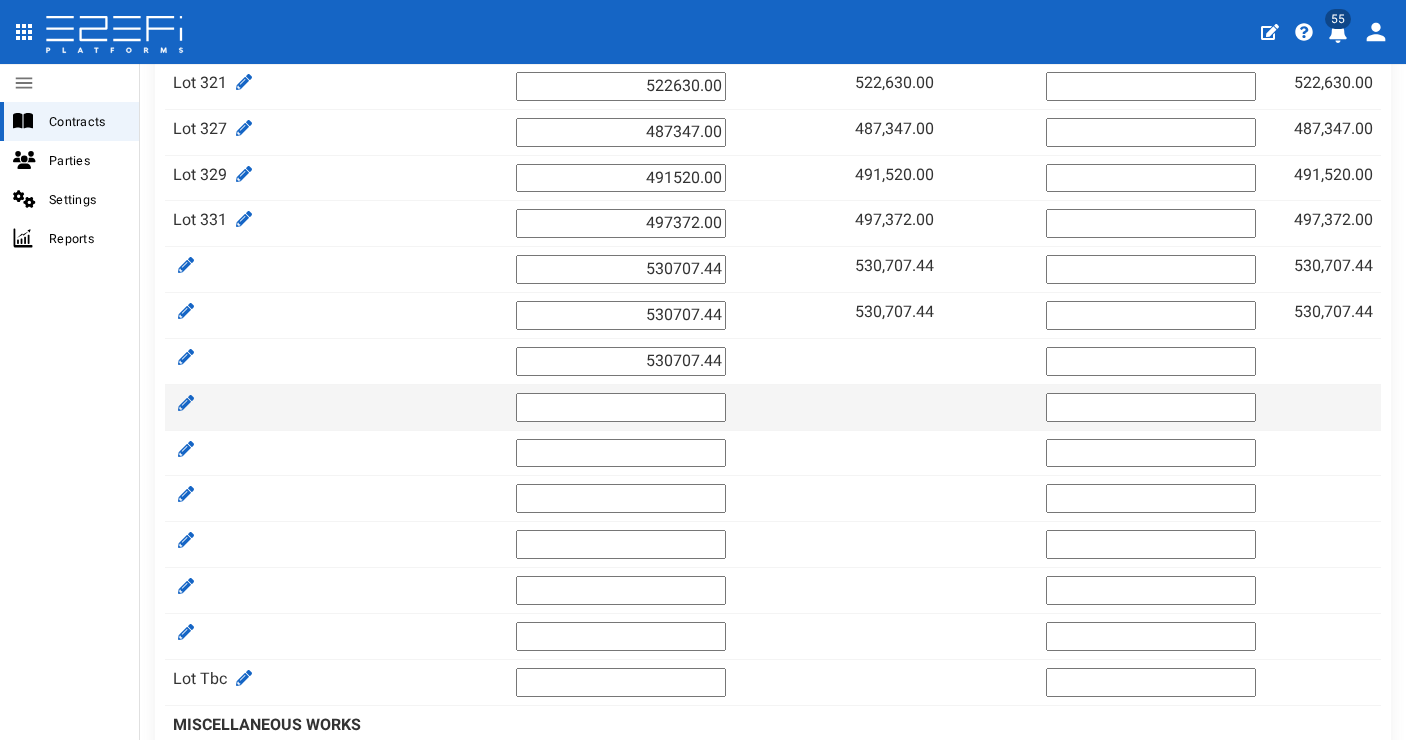 type on "530707.44" 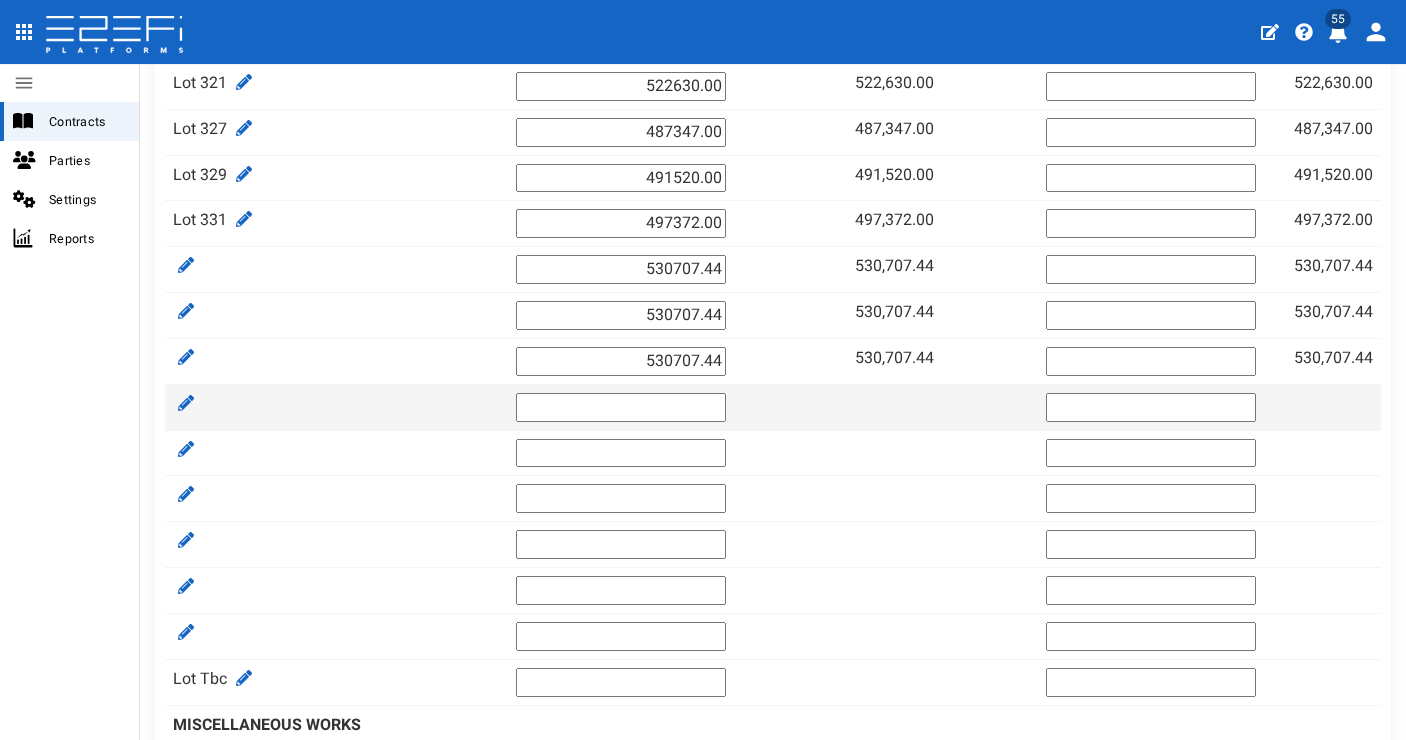 click at bounding box center [621, 407] 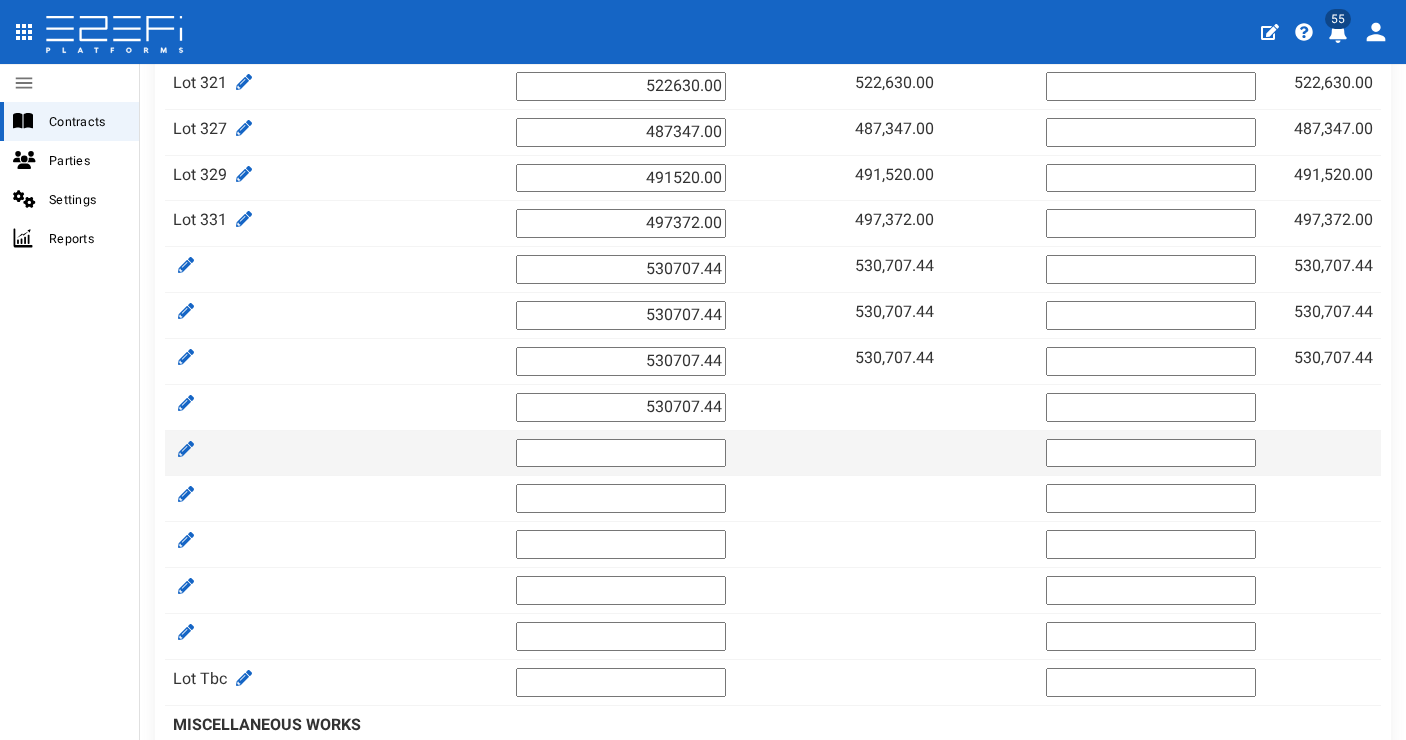 type on "530707.44" 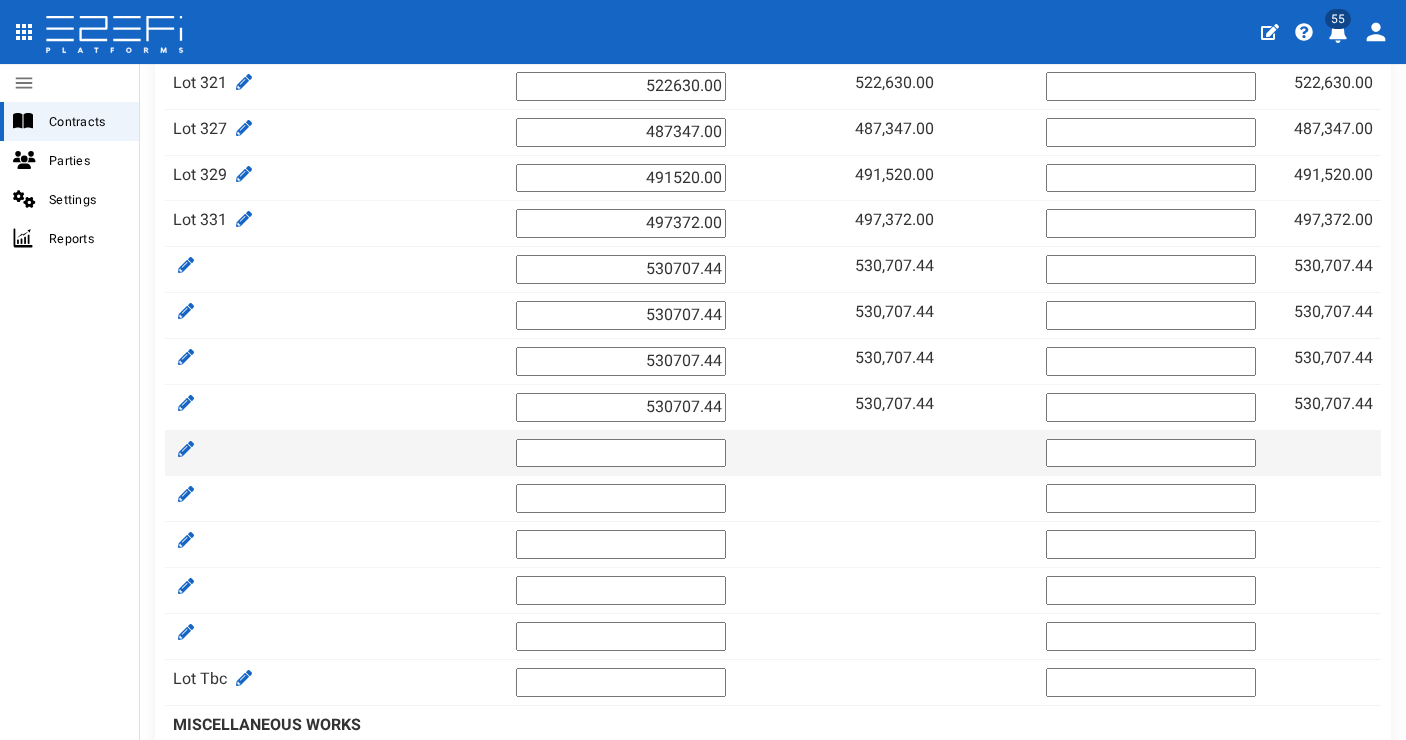 paste on "530707.44" 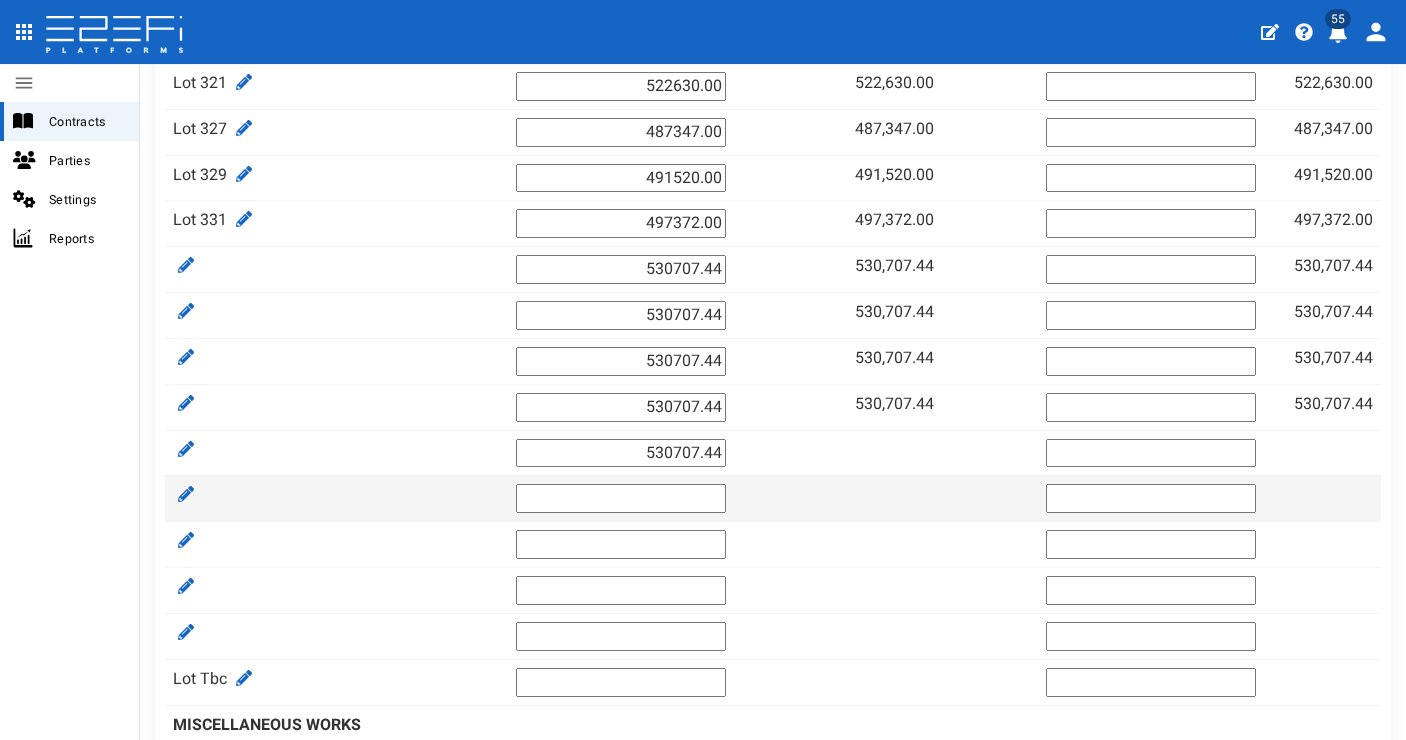 type on "530707.44" 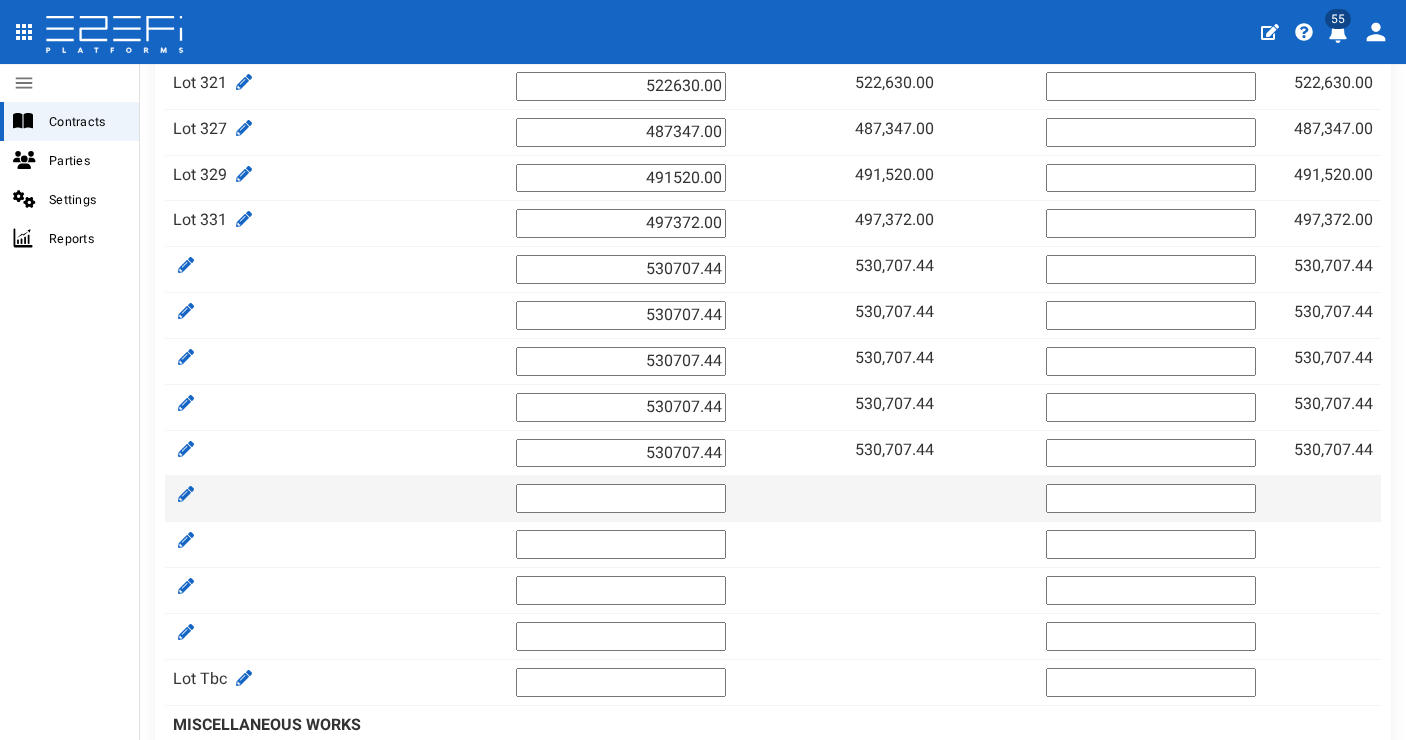 paste on "530707.44" 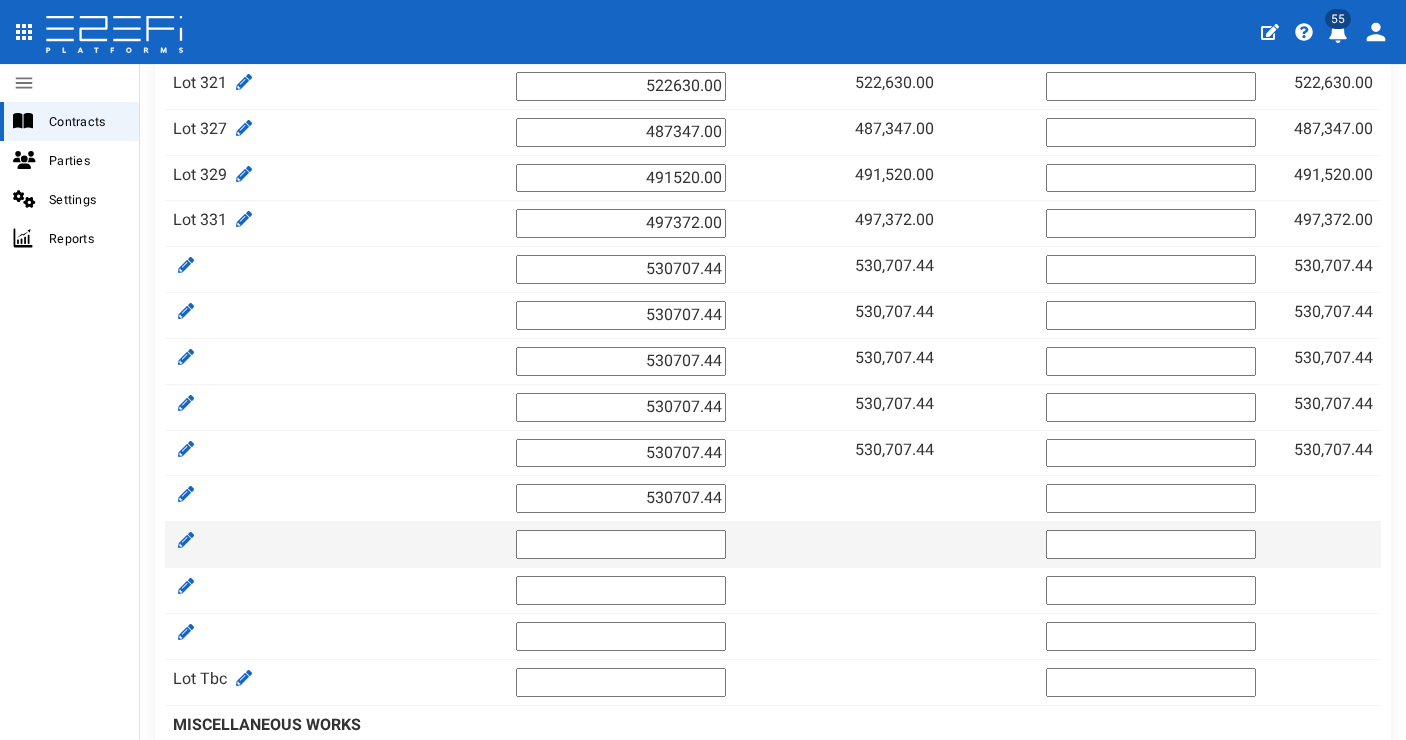 type on "530707.44" 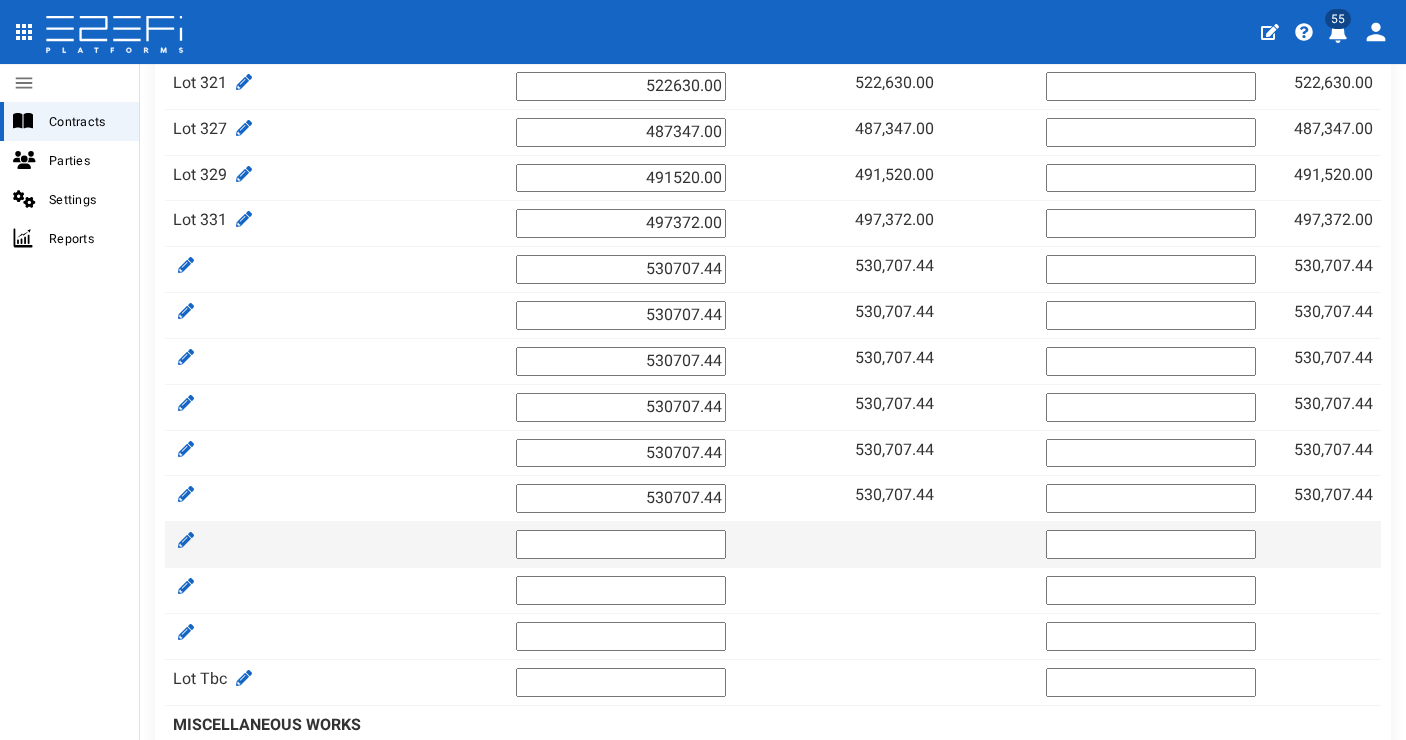 click at bounding box center (621, 544) 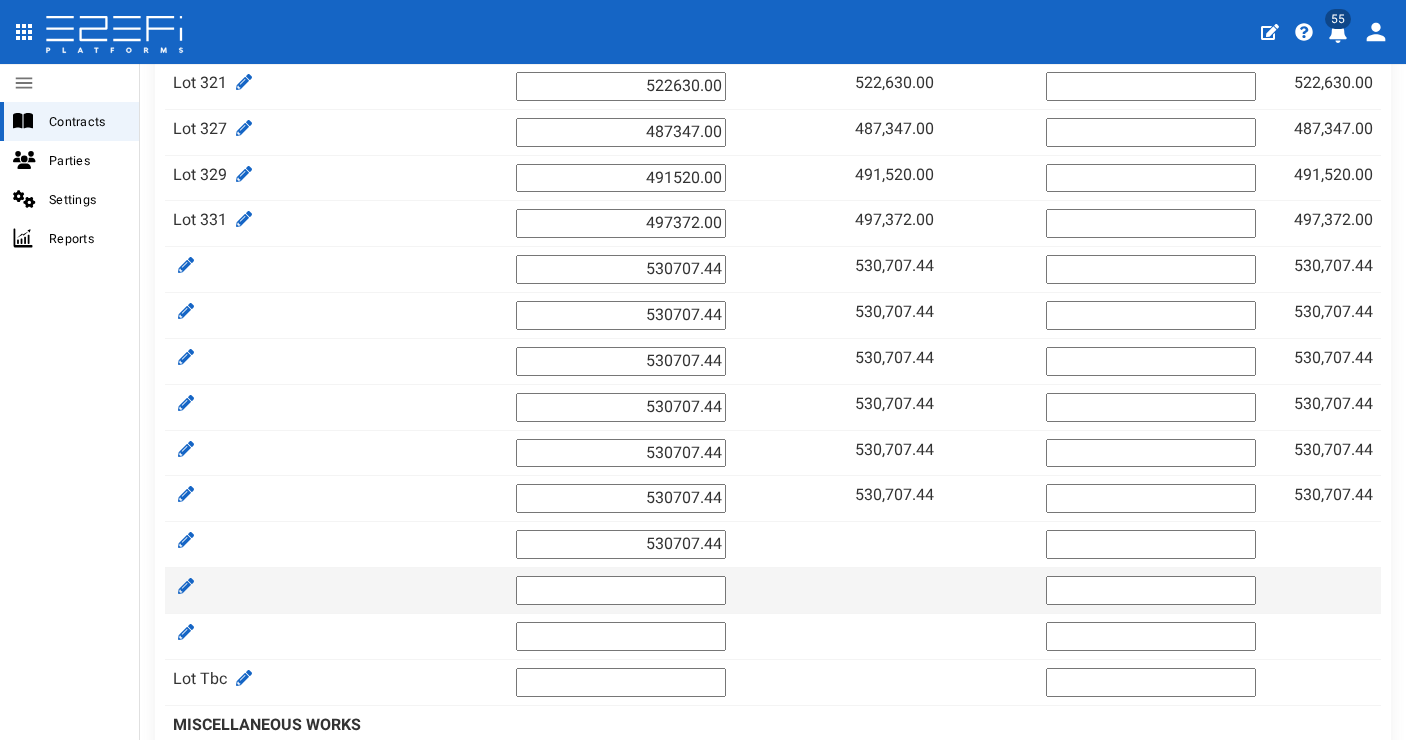 type on "530707.44" 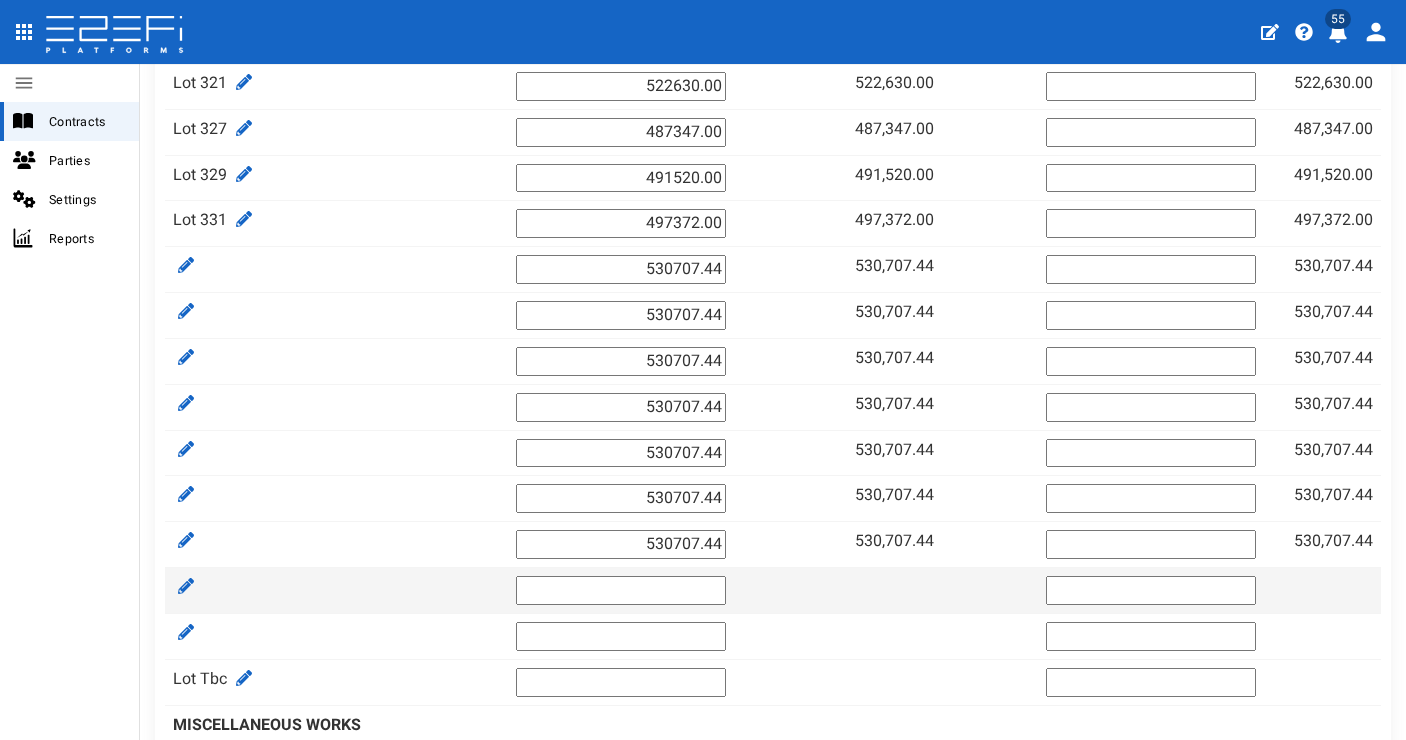 click at bounding box center (621, 590) 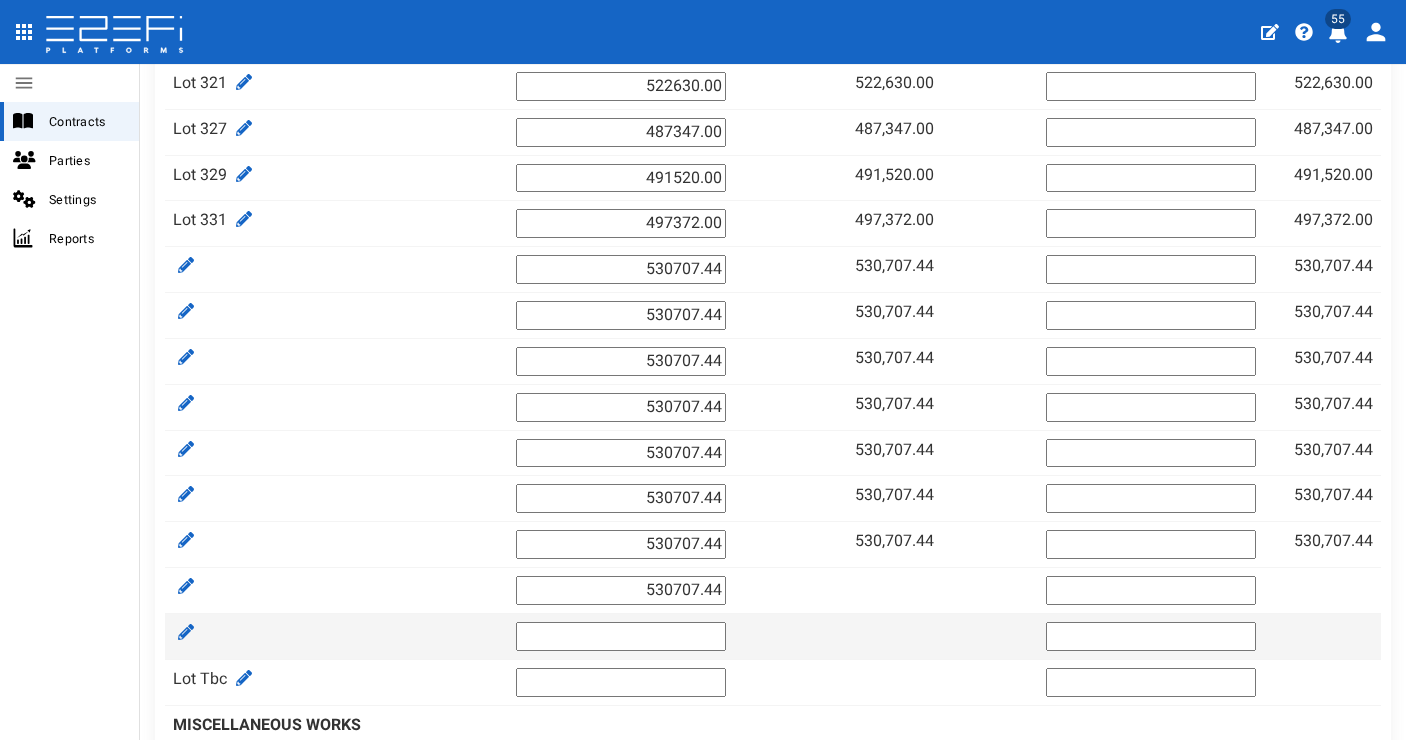 type on "530707.44" 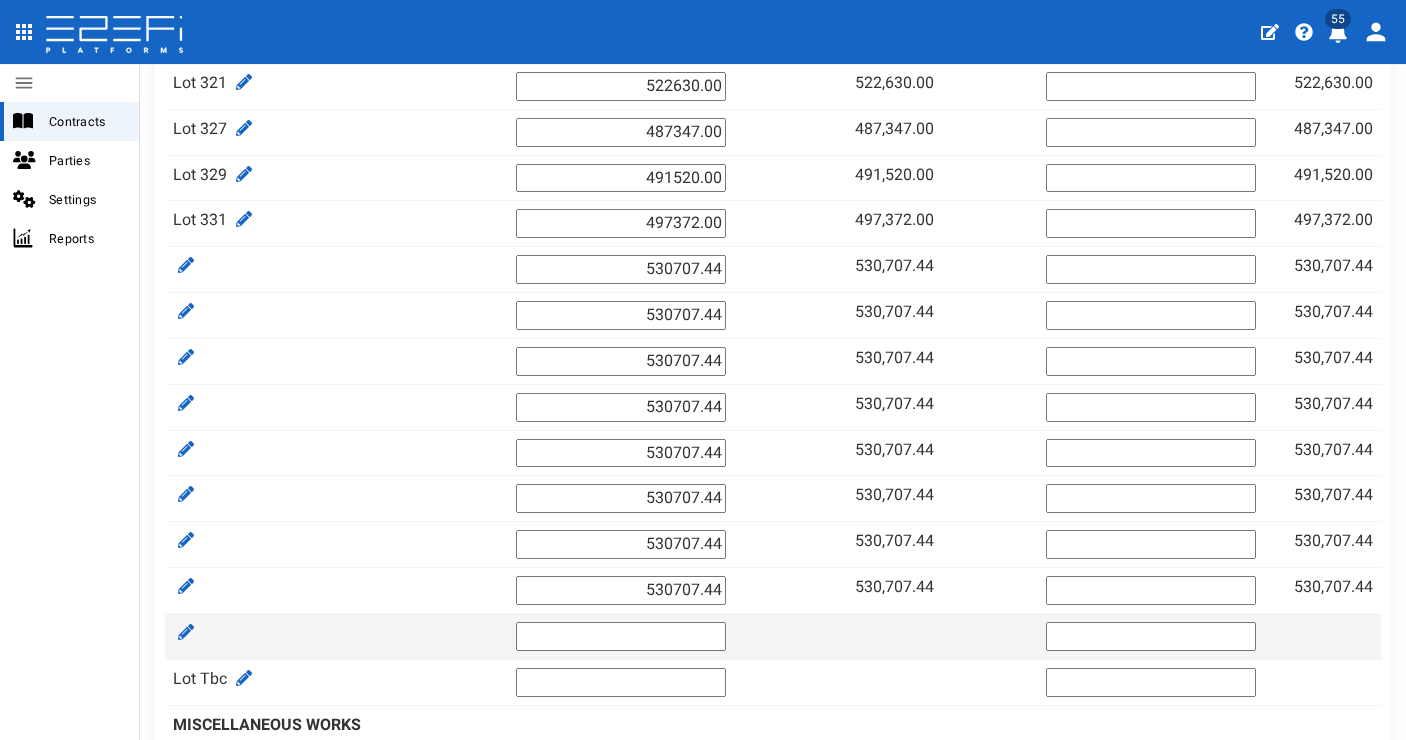 paste on "530707.44" 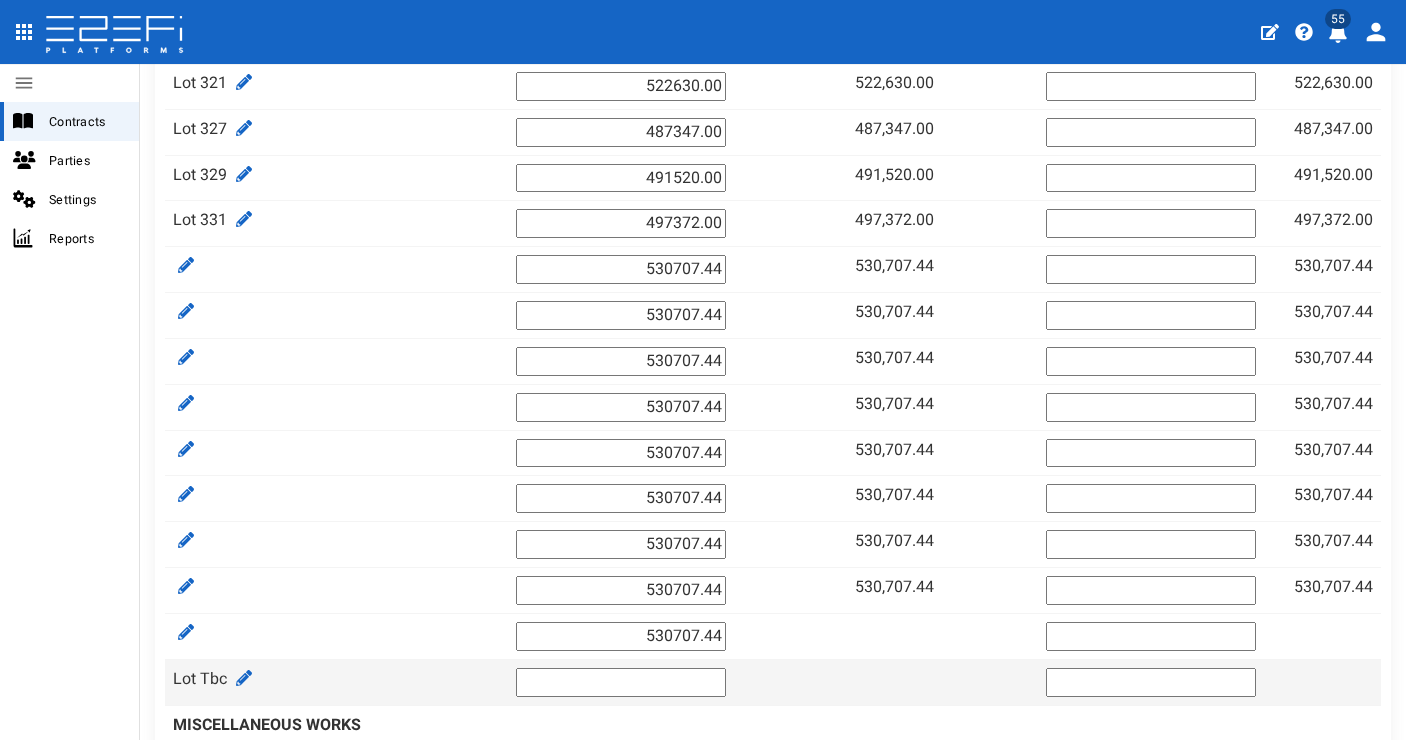type on "530707.44" 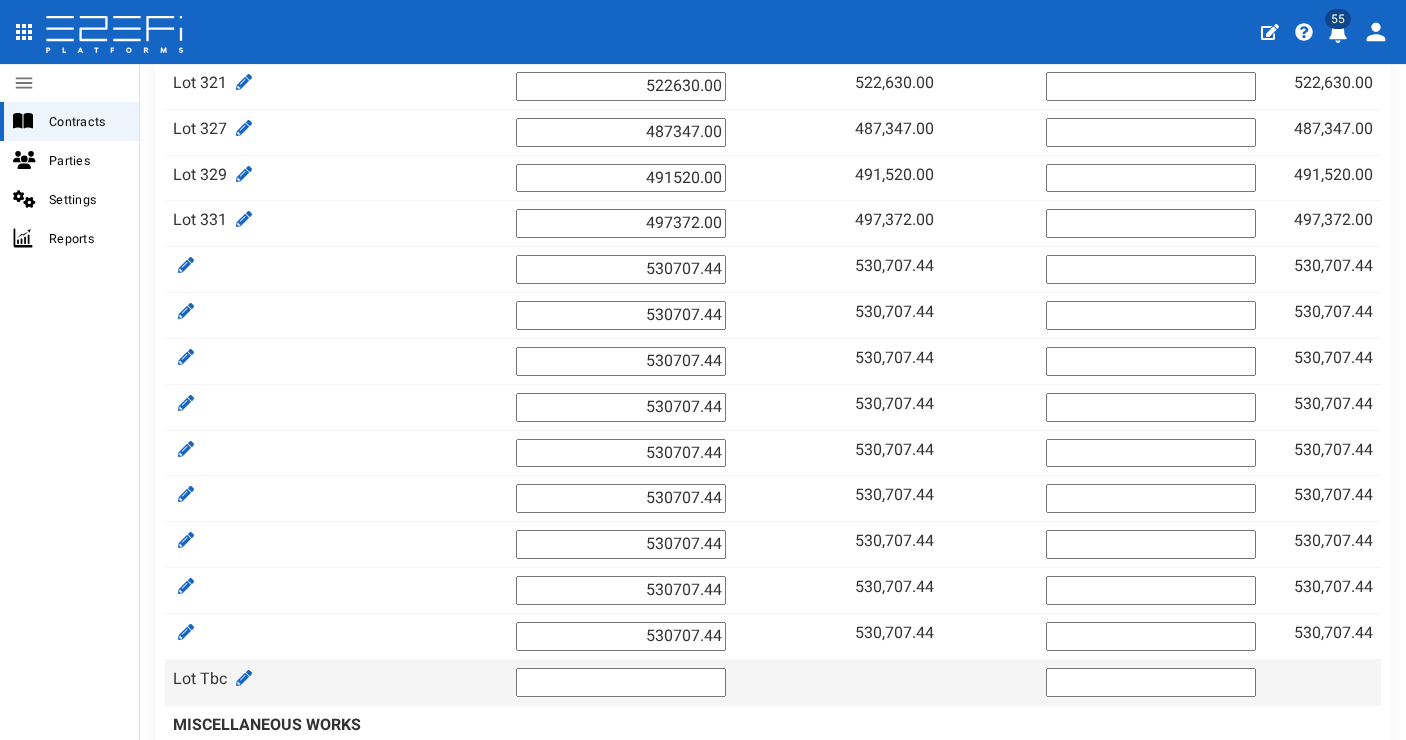 click at bounding box center (621, 682) 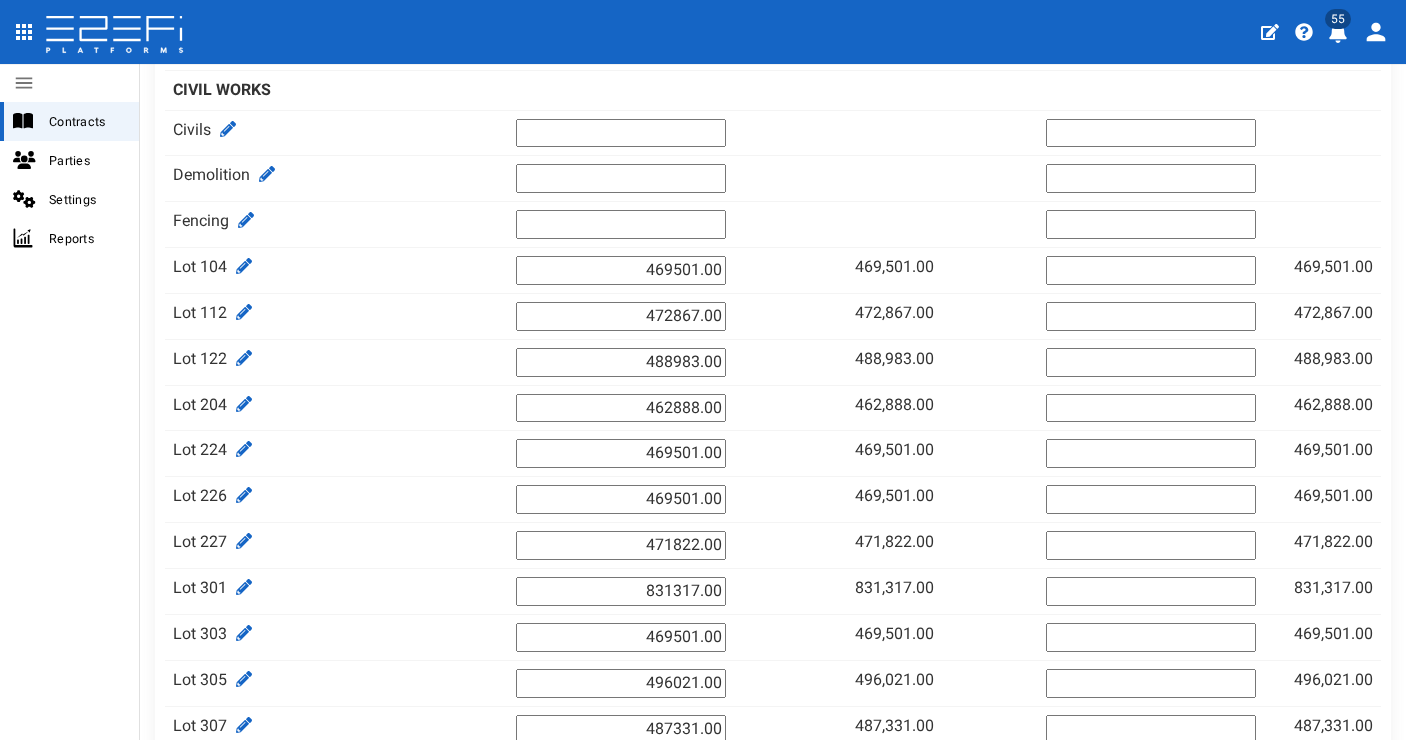 scroll, scrollTop: 0, scrollLeft: 0, axis: both 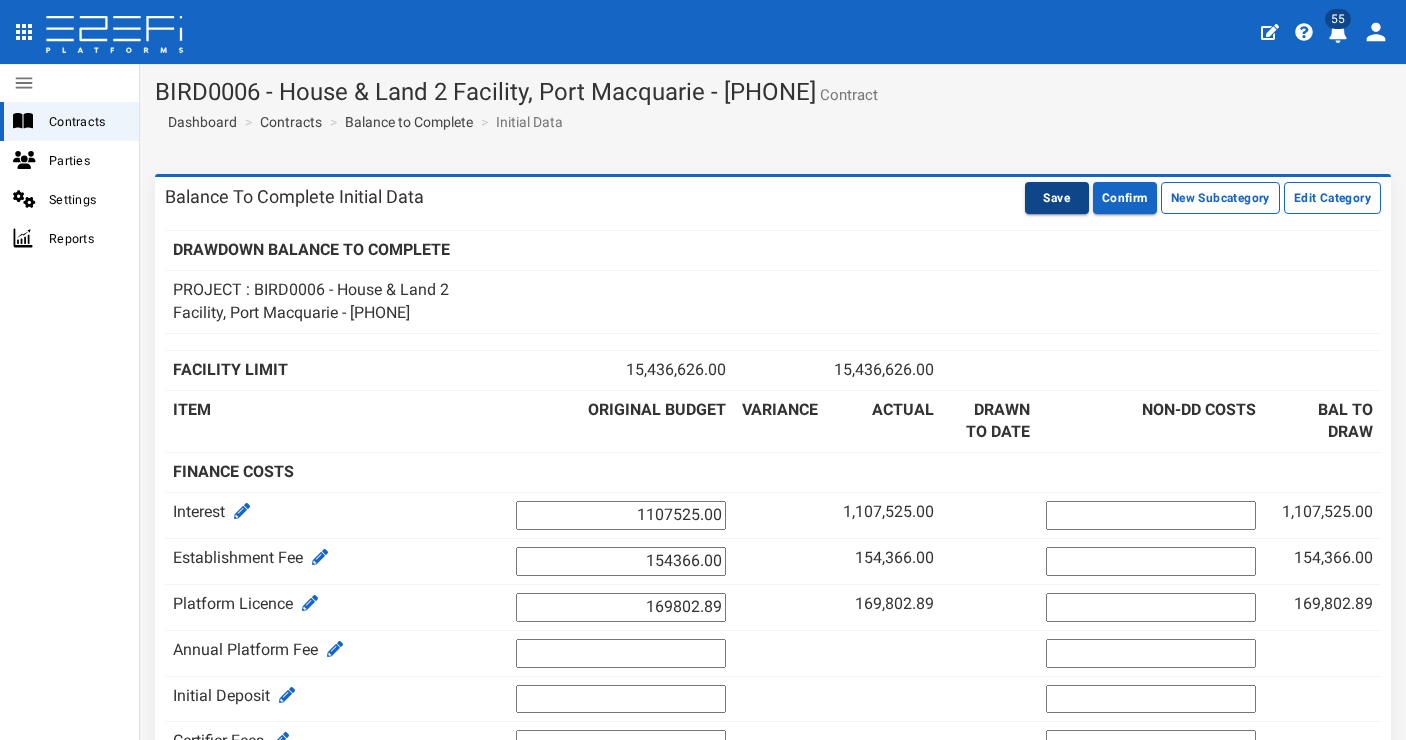 click on "Save" at bounding box center [1057, 198] 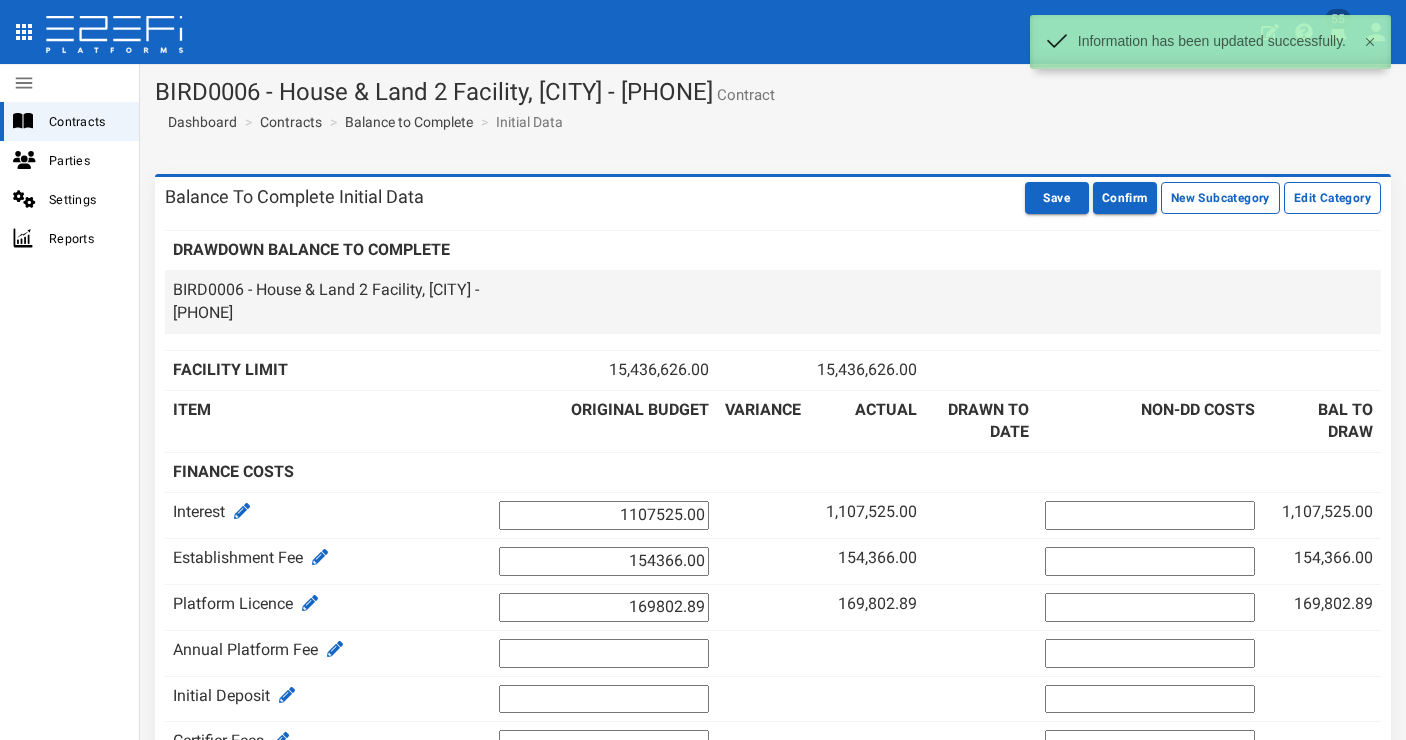 scroll, scrollTop: 0, scrollLeft: 0, axis: both 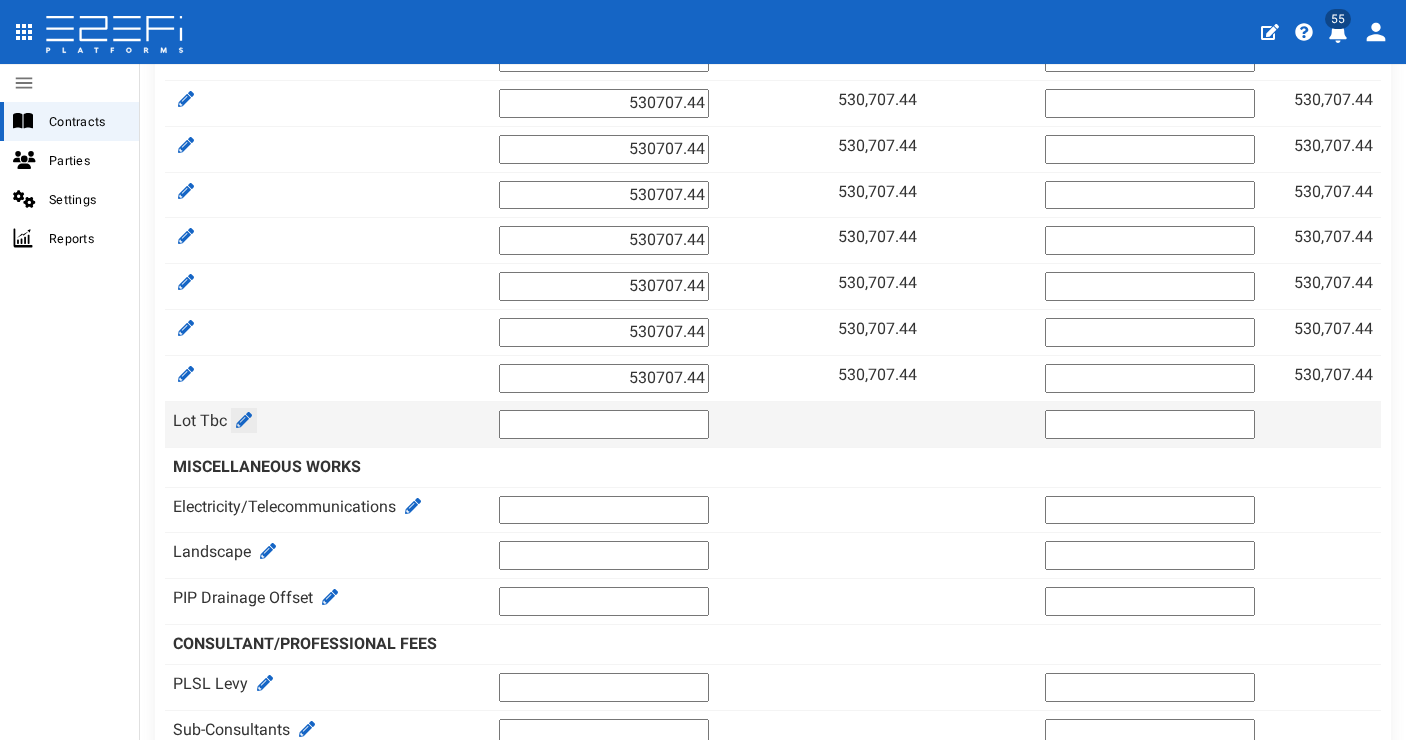 click at bounding box center (244, 420) 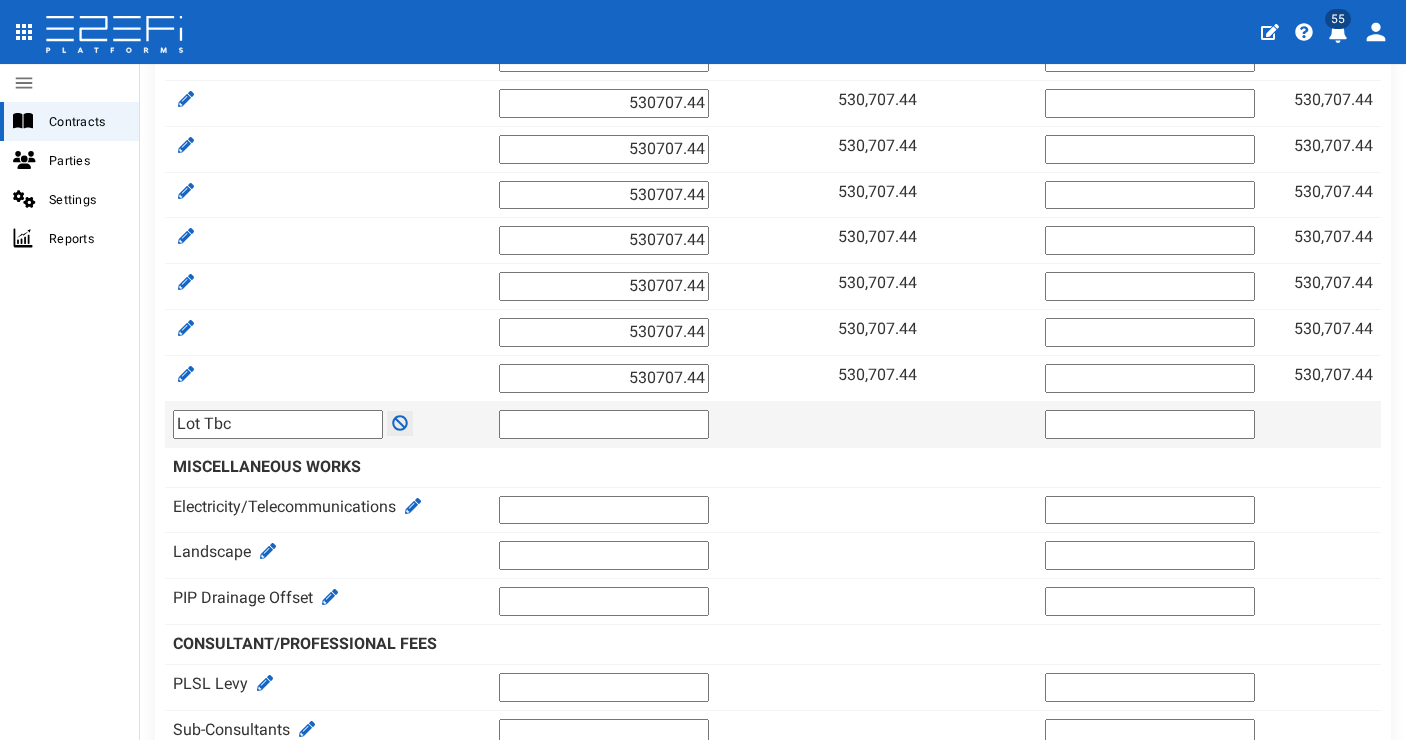 click at bounding box center (400, 423) 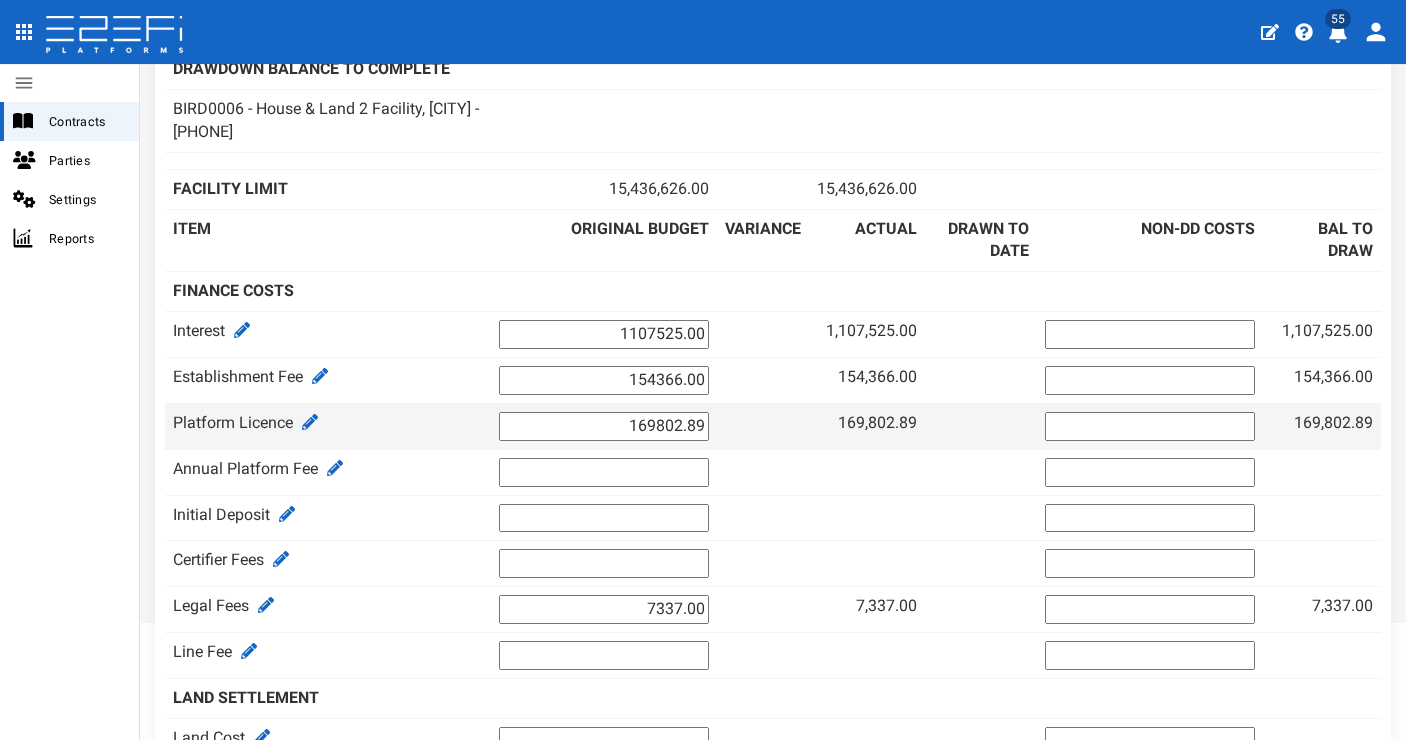 scroll, scrollTop: 0, scrollLeft: 0, axis: both 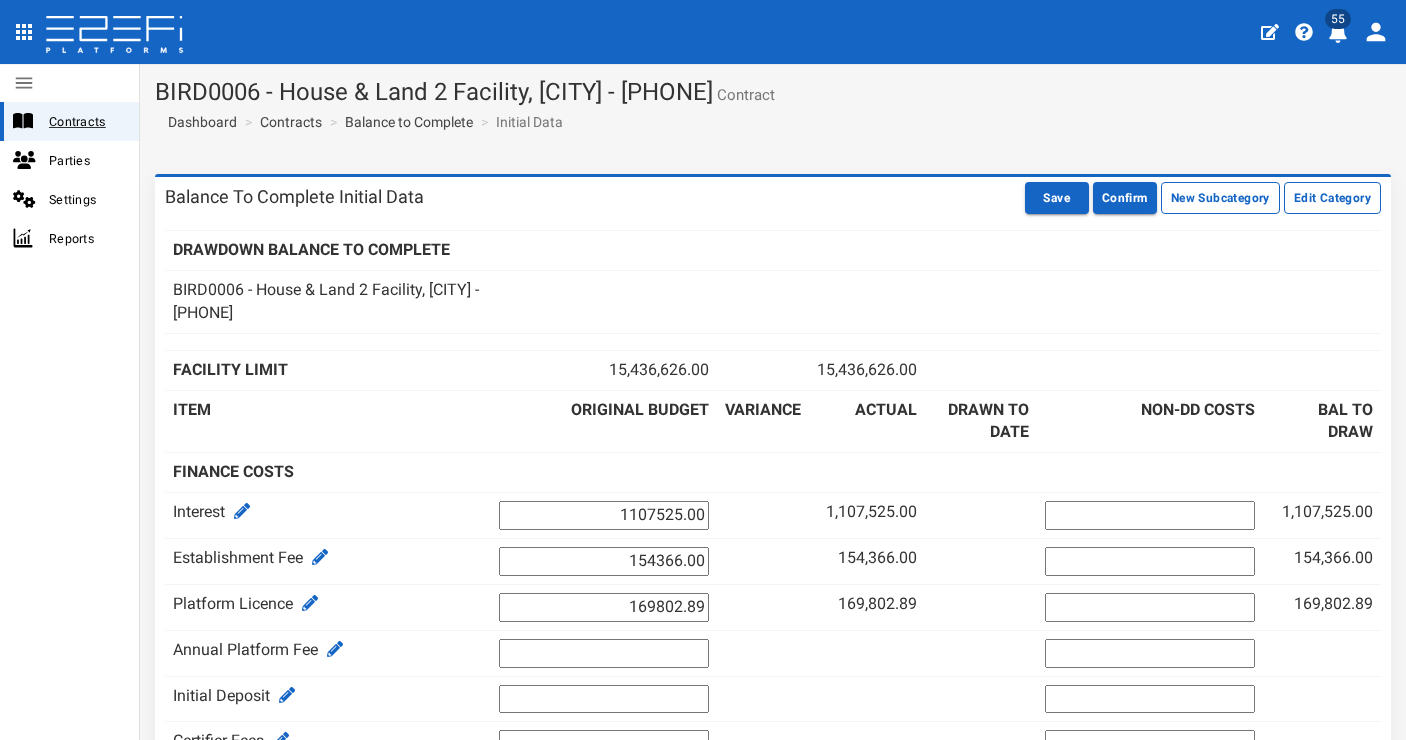 click on "Contracts" at bounding box center [86, 121] 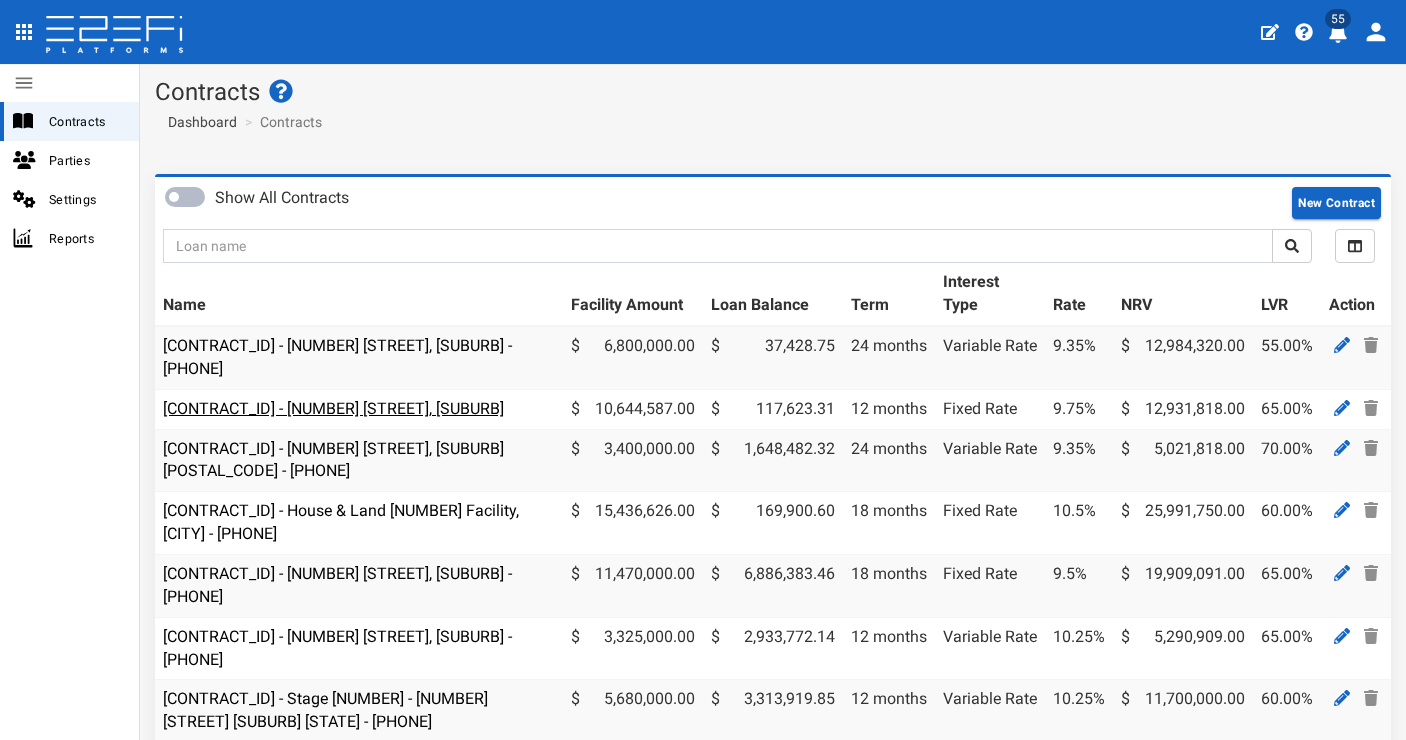 scroll, scrollTop: 0, scrollLeft: 0, axis: both 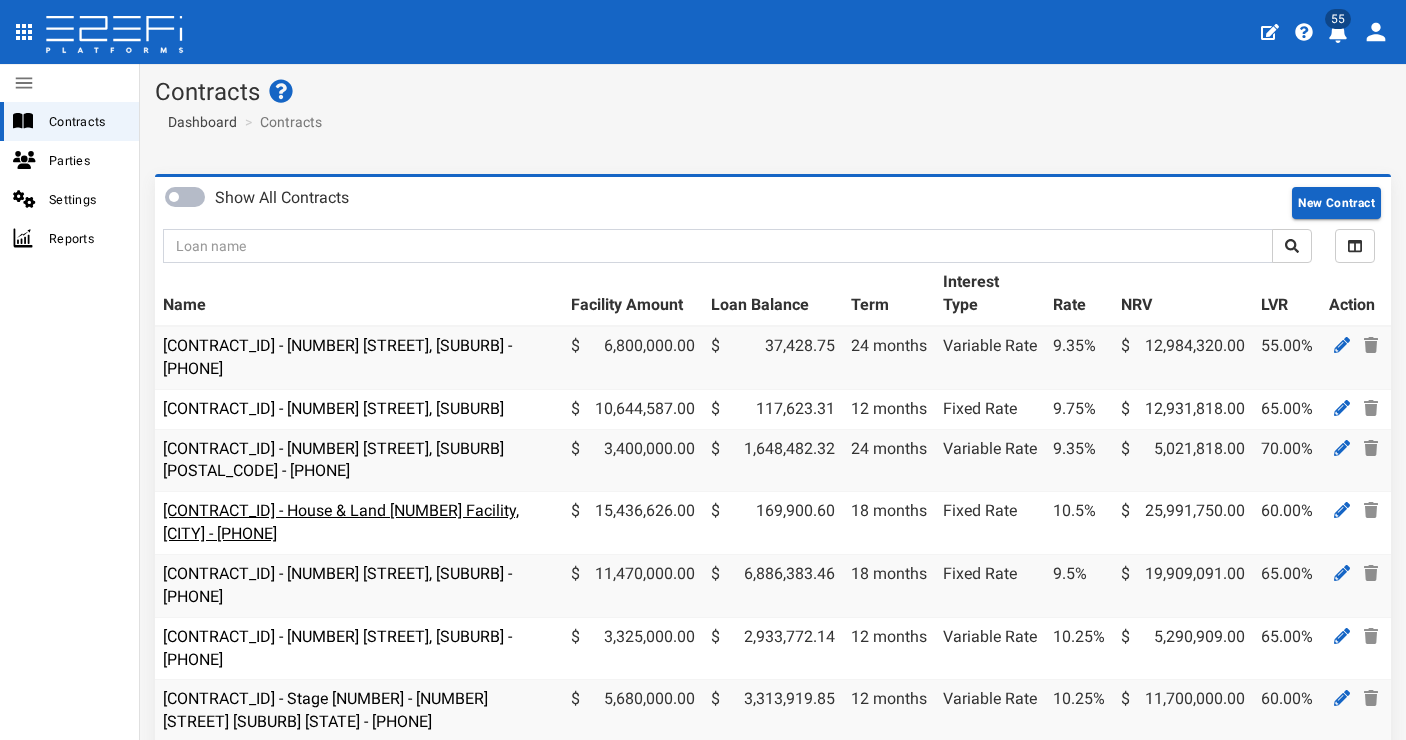 click on "[CONTRACT_ID] - House & Land [NUMBER] Facility, [CITY] - [PHONE]" at bounding box center (341, 522) 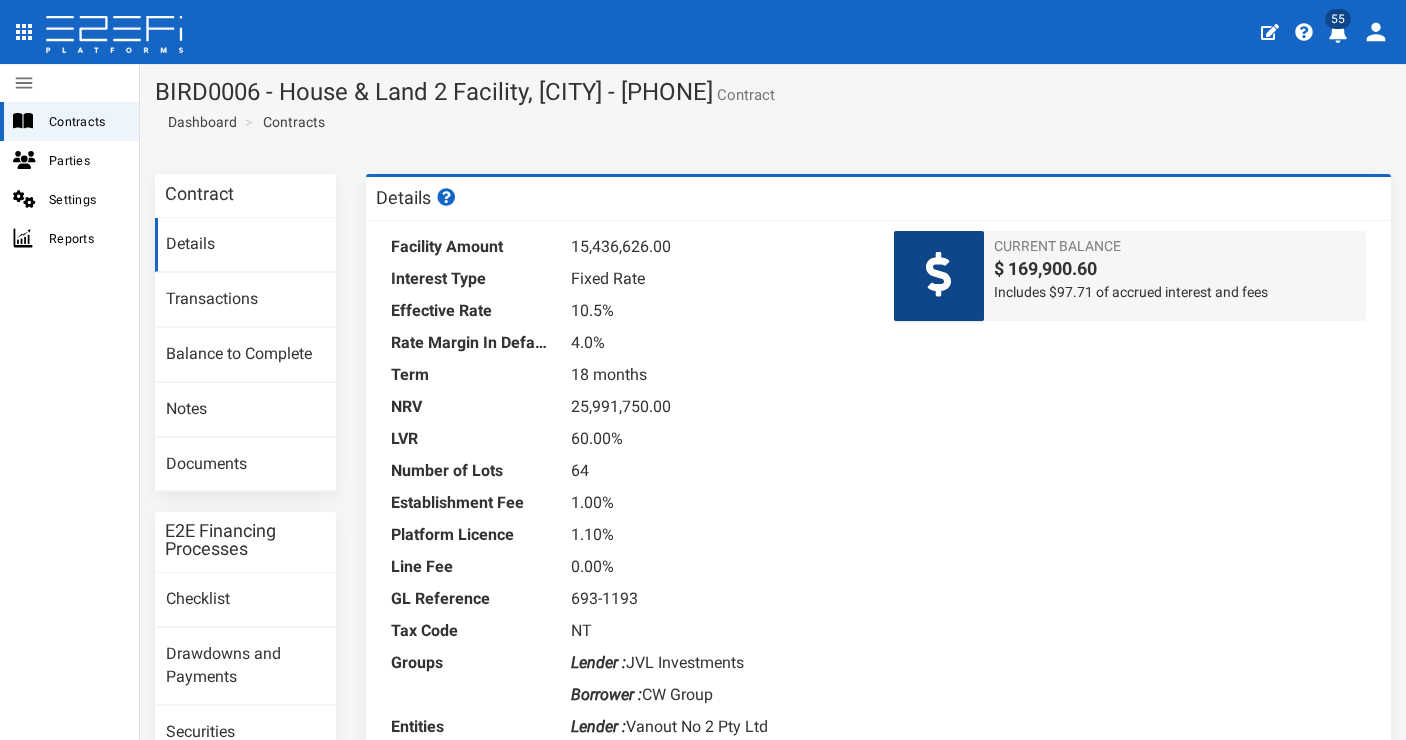 scroll, scrollTop: 0, scrollLeft: 0, axis: both 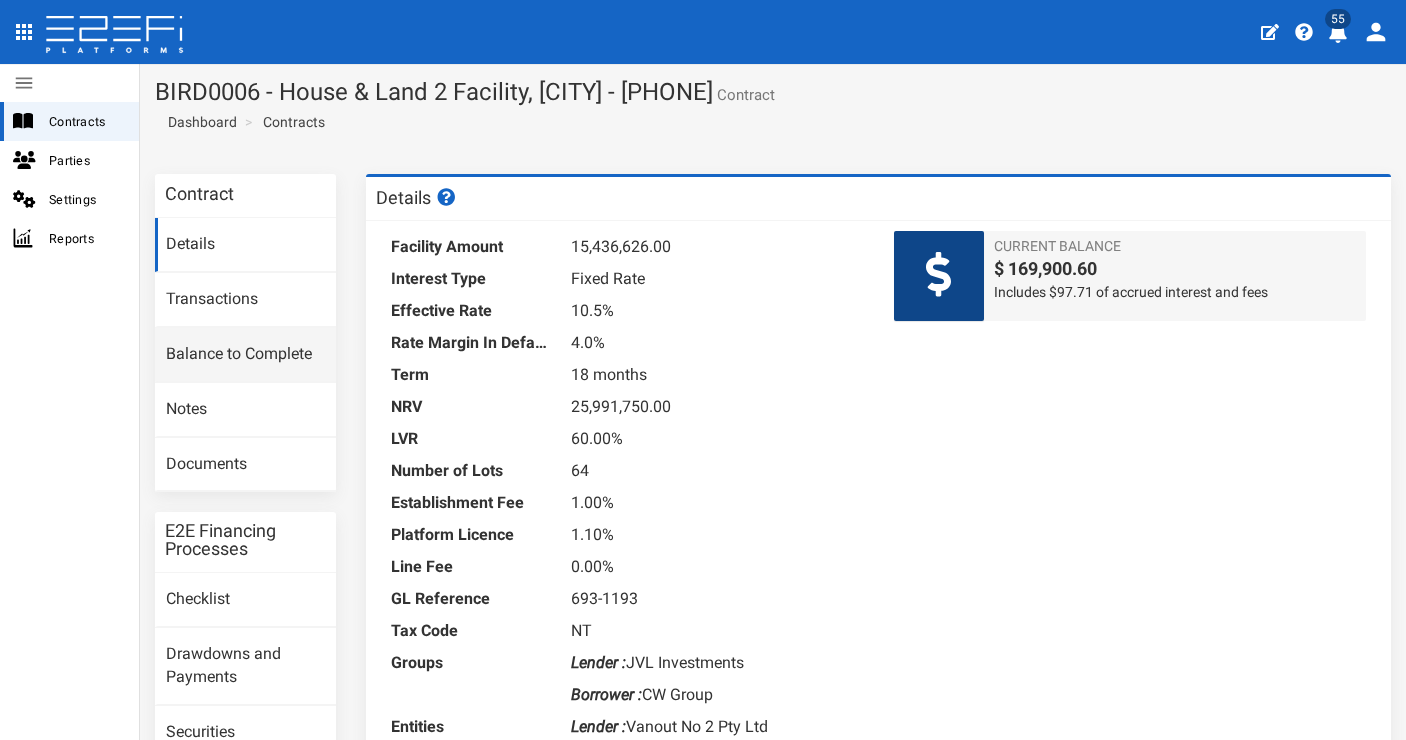 click on "Balance to Complete" at bounding box center [245, 355] 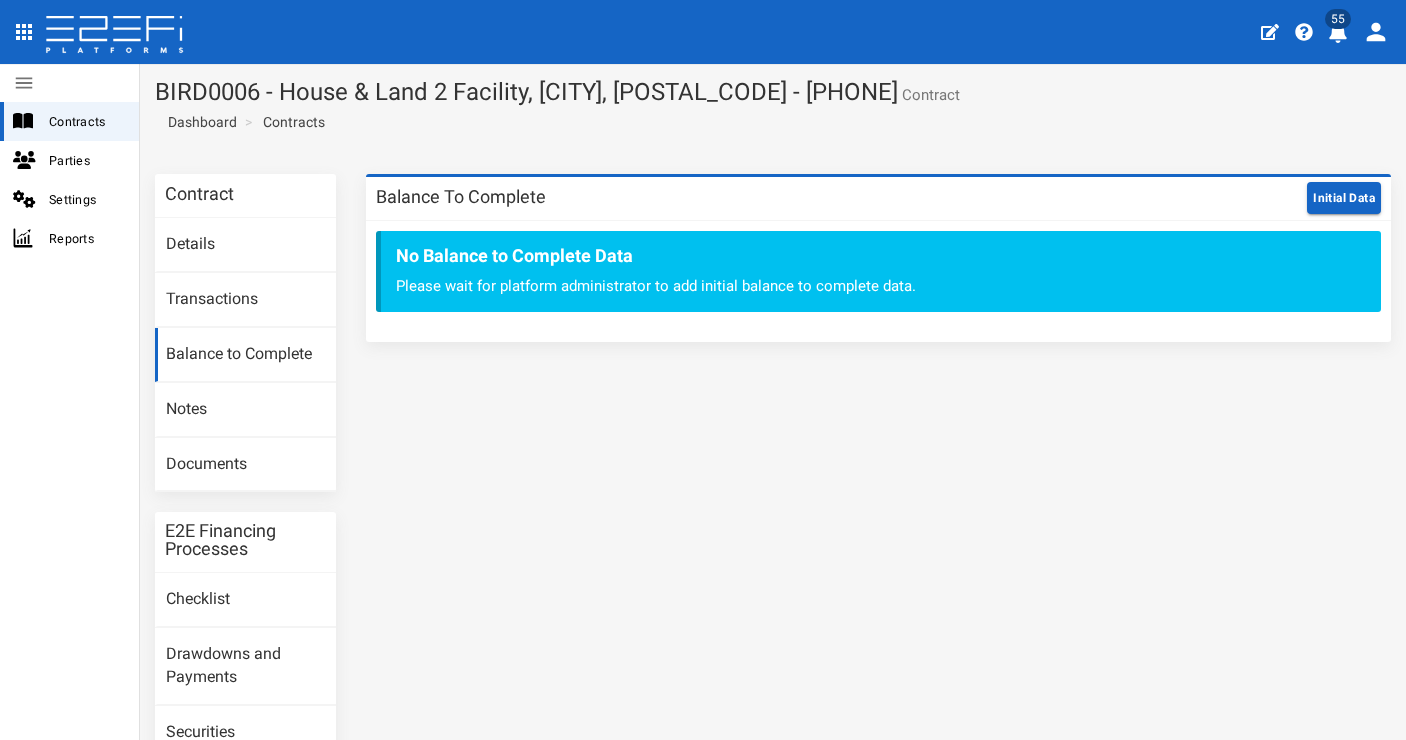 scroll, scrollTop: 0, scrollLeft: 0, axis: both 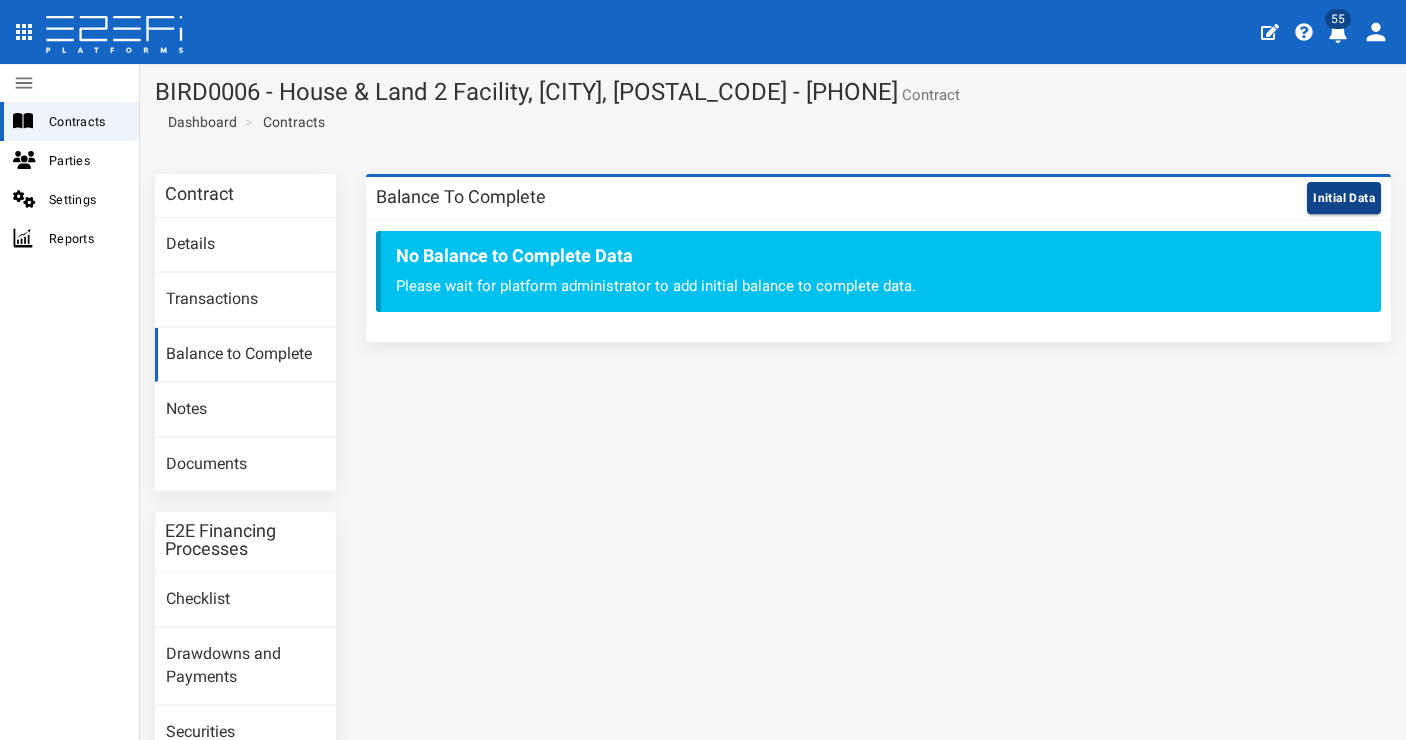 click on "Initial Data" at bounding box center (1344, 198) 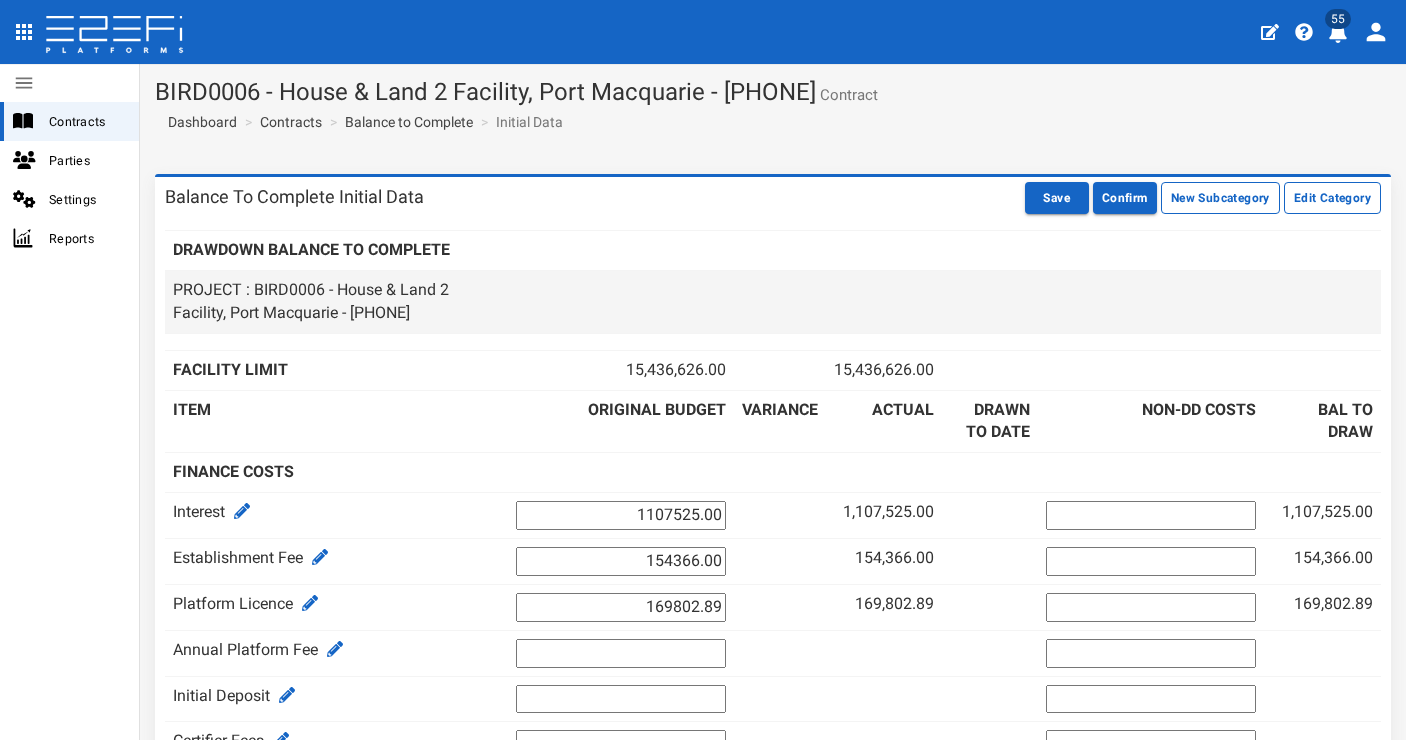 scroll, scrollTop: 0, scrollLeft: 0, axis: both 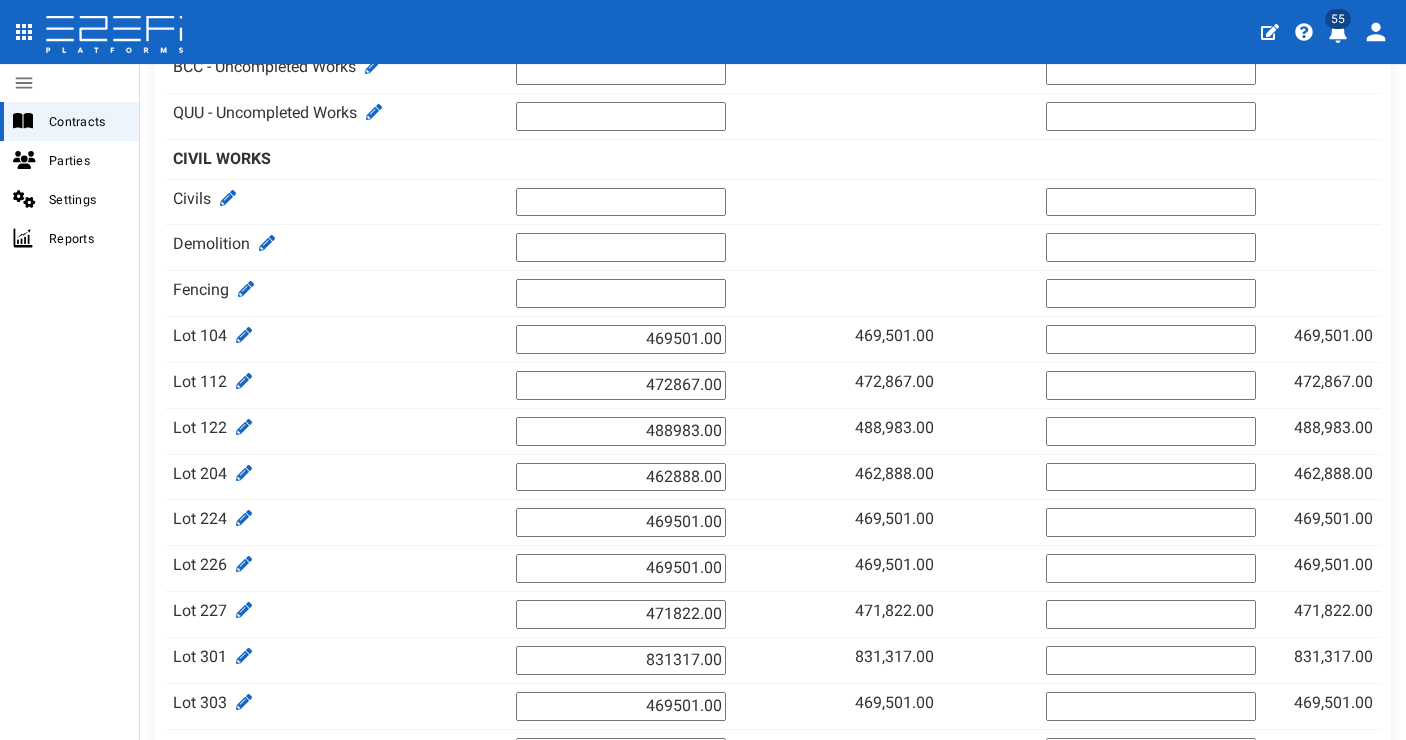 click at bounding box center [1338, 33] 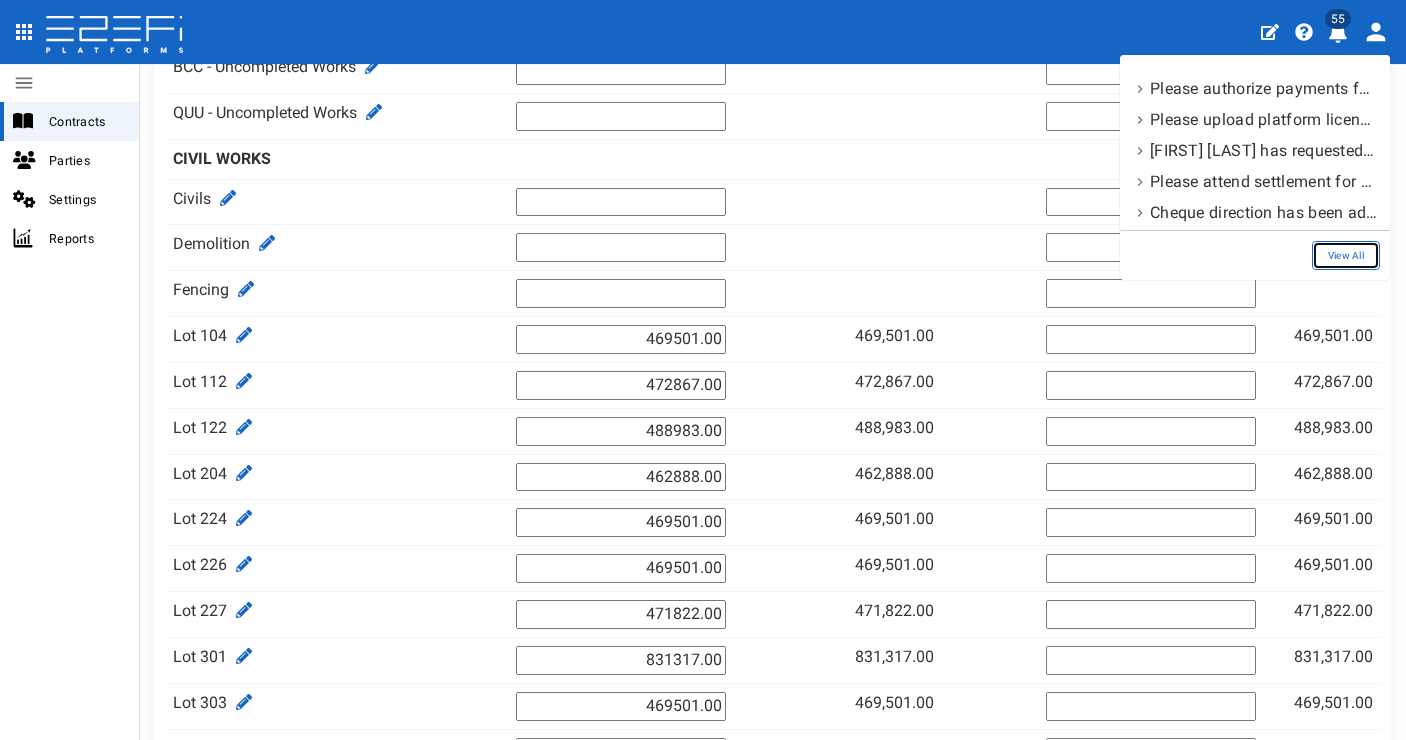 click on "View All" at bounding box center (1346, 255) 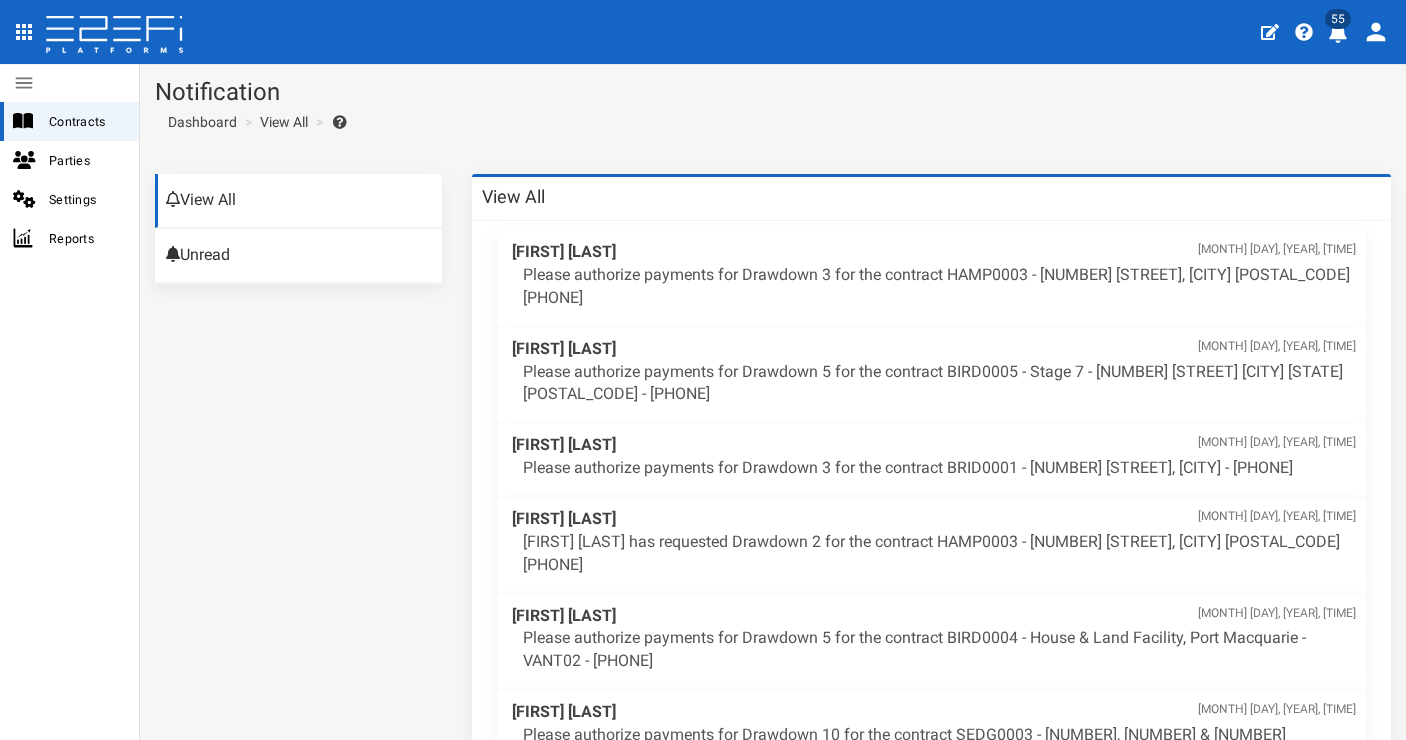 scroll, scrollTop: 0, scrollLeft: 0, axis: both 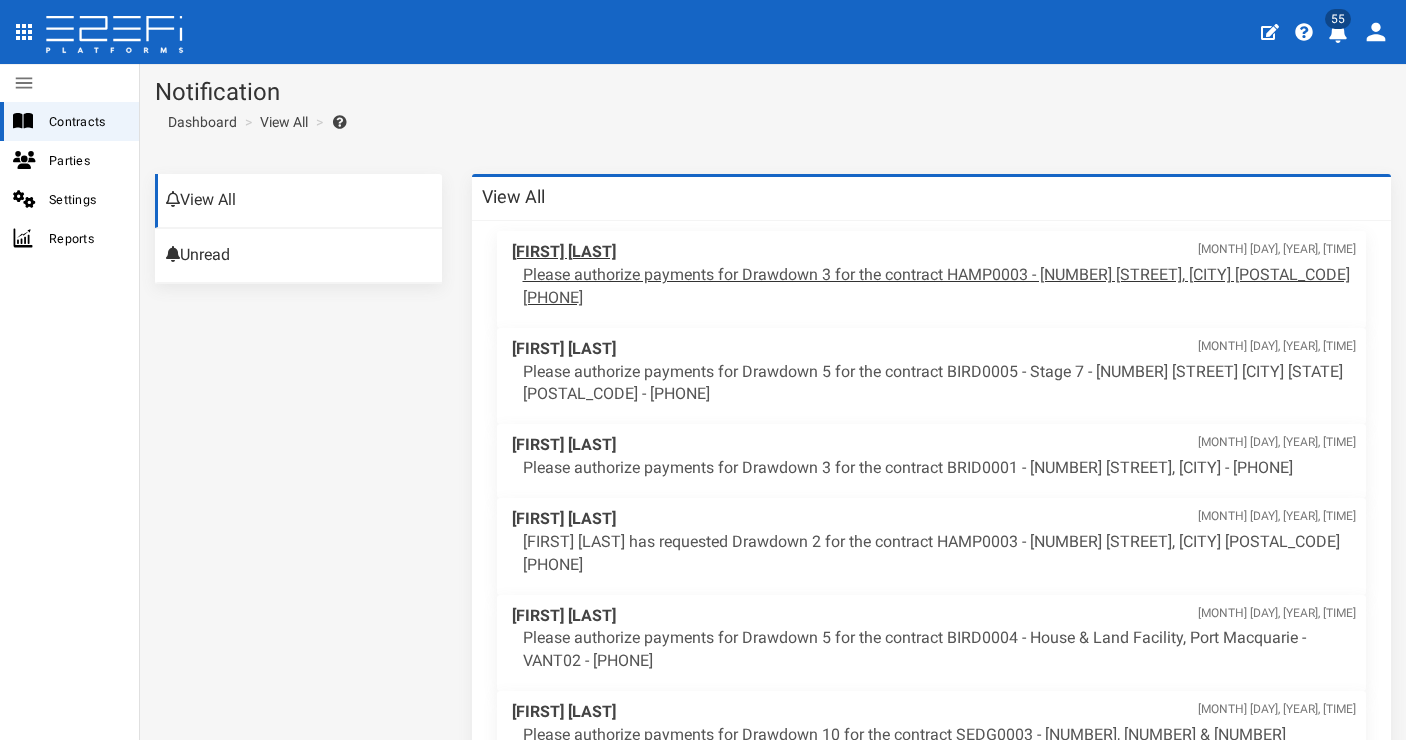 click on "Please authorize payments for Drawdown 3 for the contract HAMP0003 - [NUMBER] [STREET], [CITY] [POSTAL_CODE] [PHONE]" at bounding box center (940, 287) 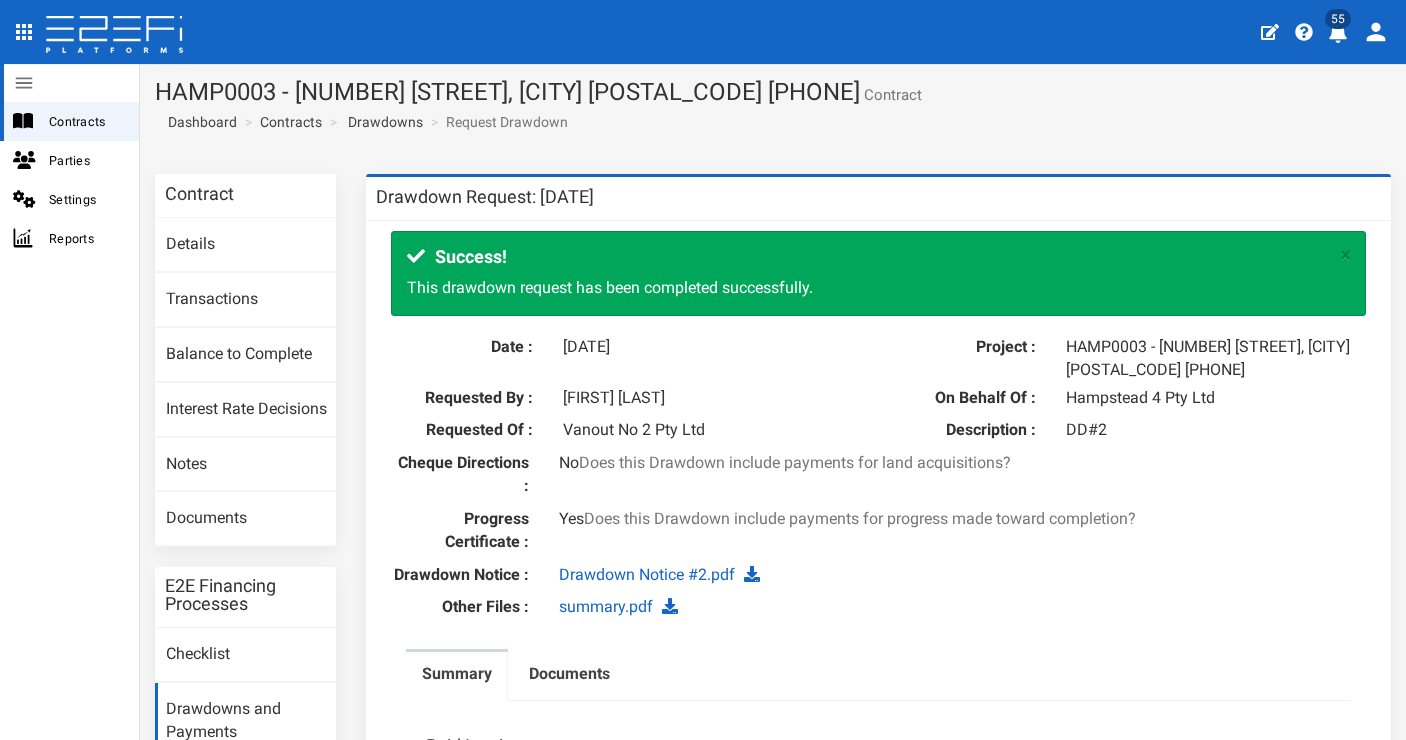 scroll, scrollTop: 0, scrollLeft: 0, axis: both 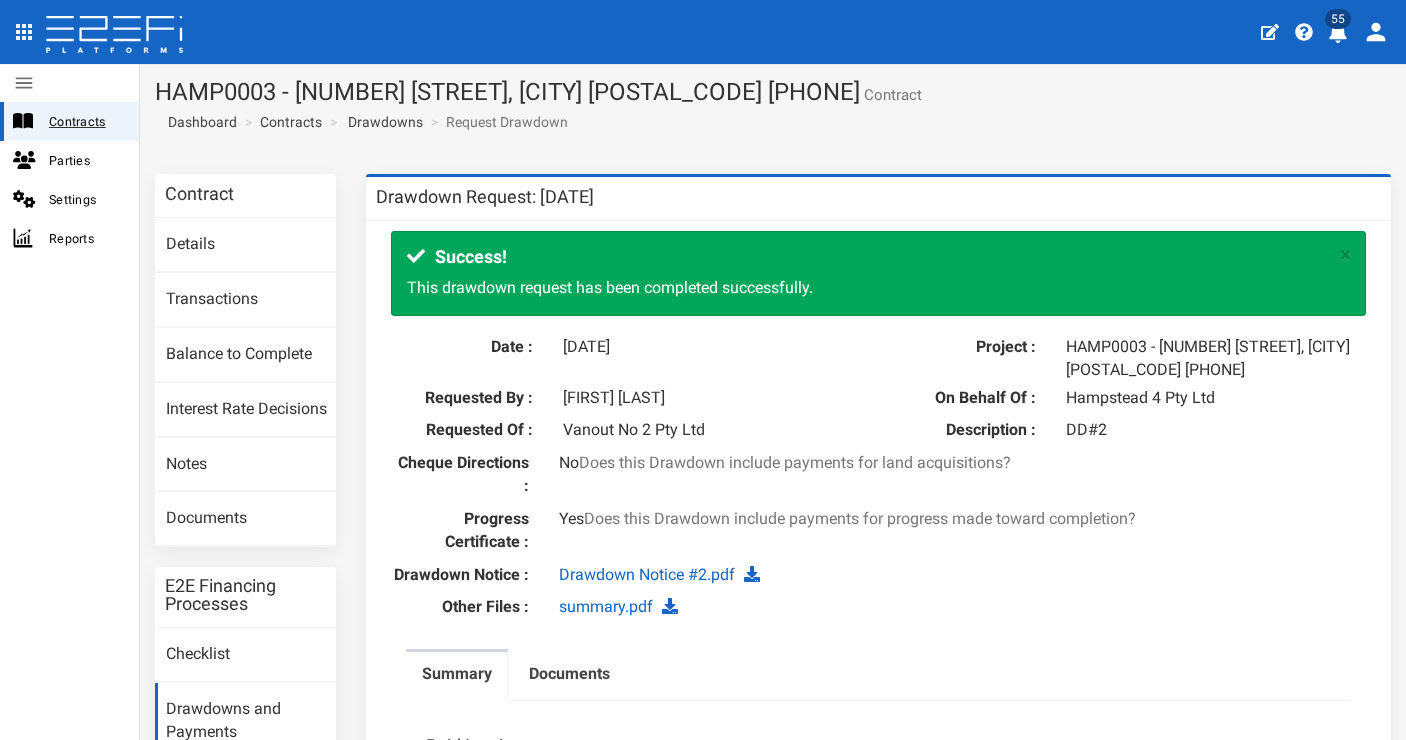 click on "Contracts" at bounding box center [69, 121] 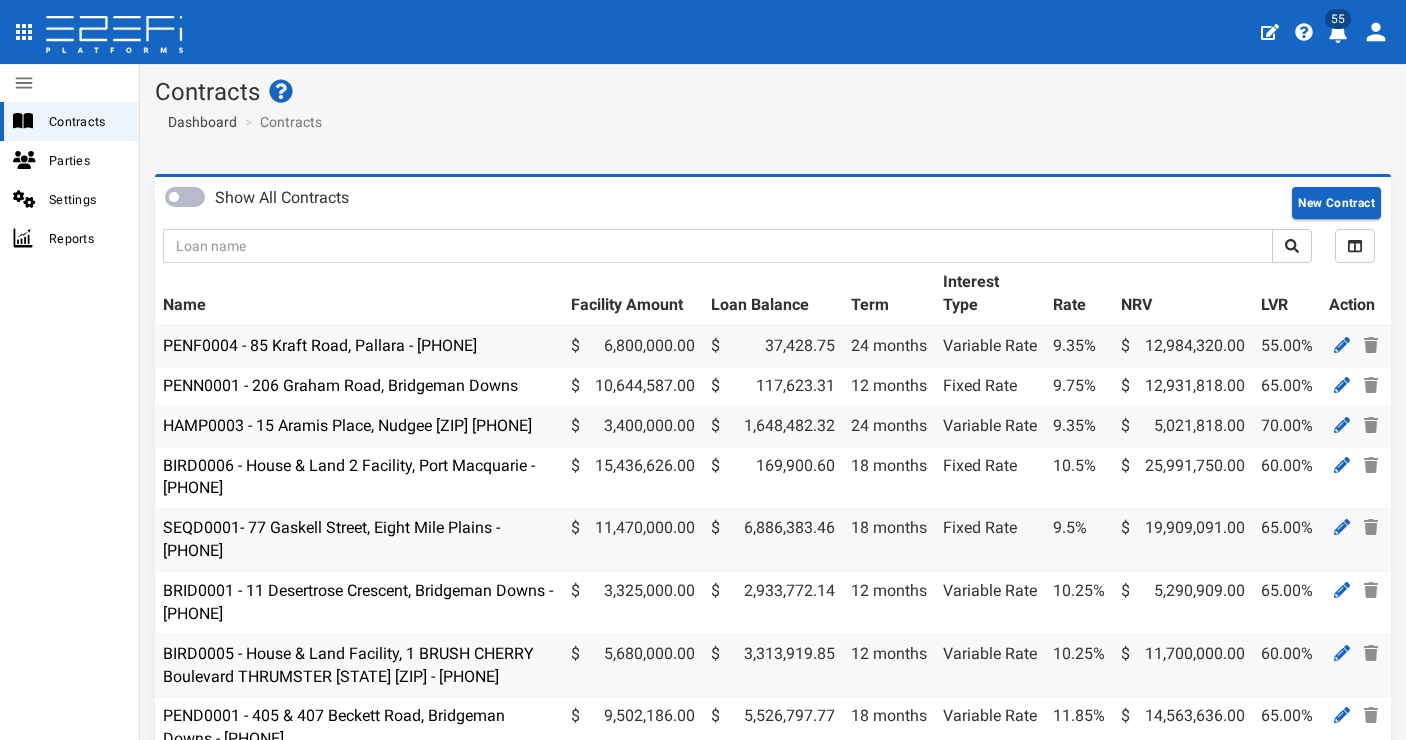 scroll, scrollTop: 0, scrollLeft: 0, axis: both 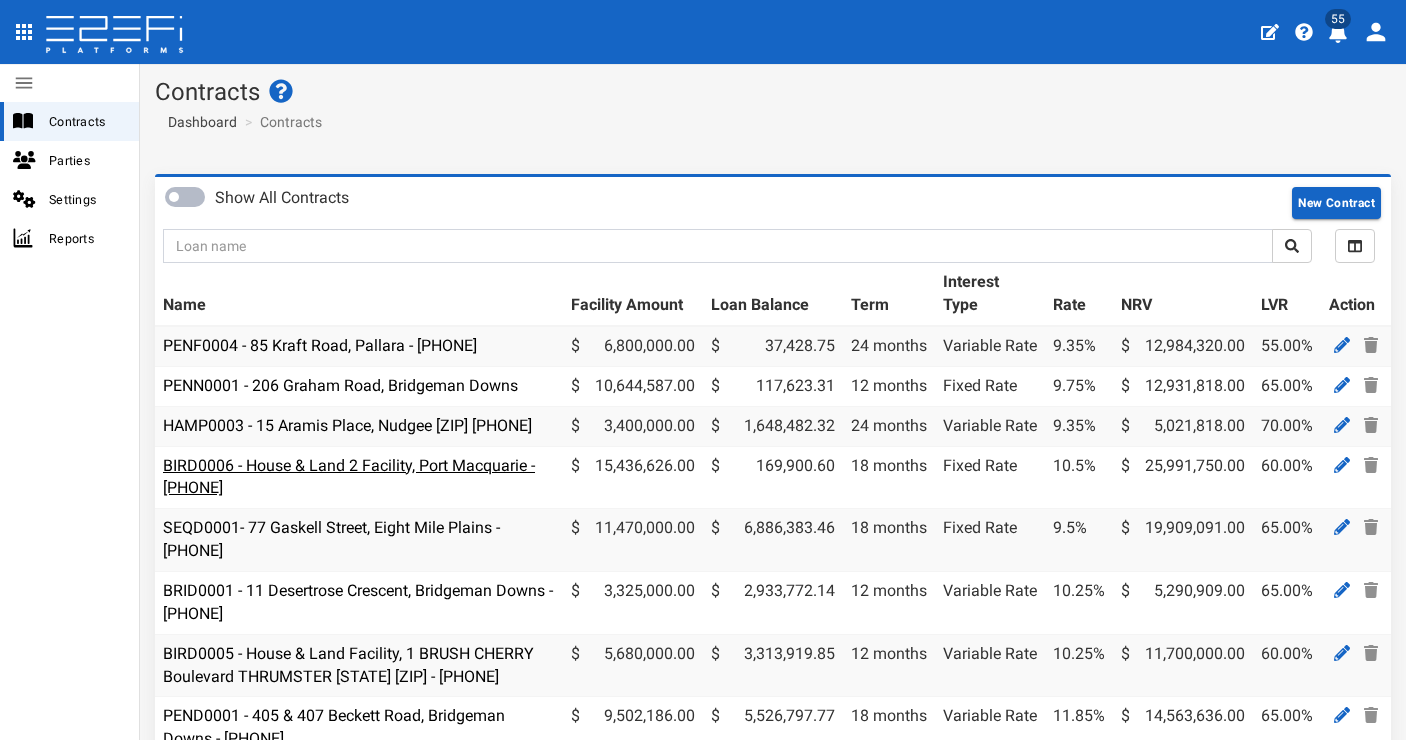 click on "BIRD0006 - House & Land 2 Facility, Port Macquarie - 693-1193" at bounding box center [349, 477] 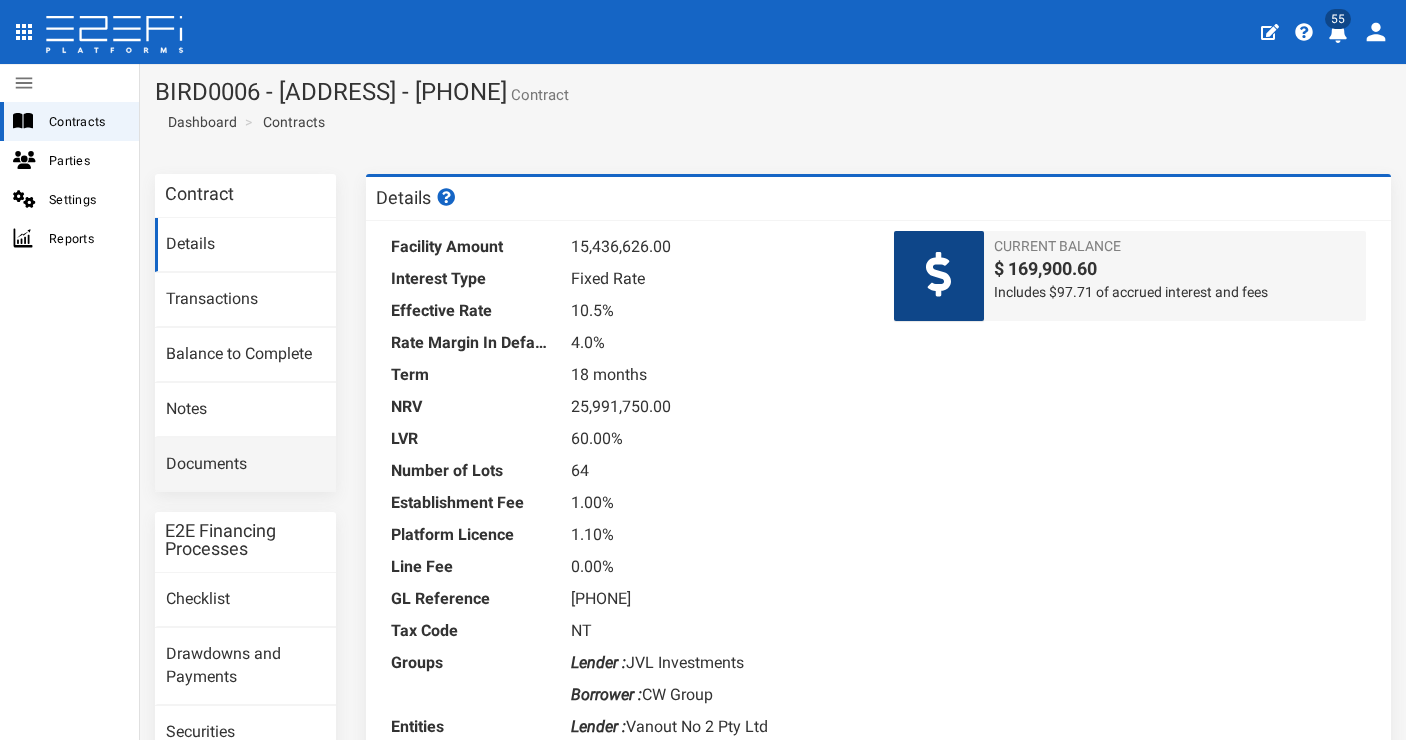 scroll, scrollTop: 0, scrollLeft: 0, axis: both 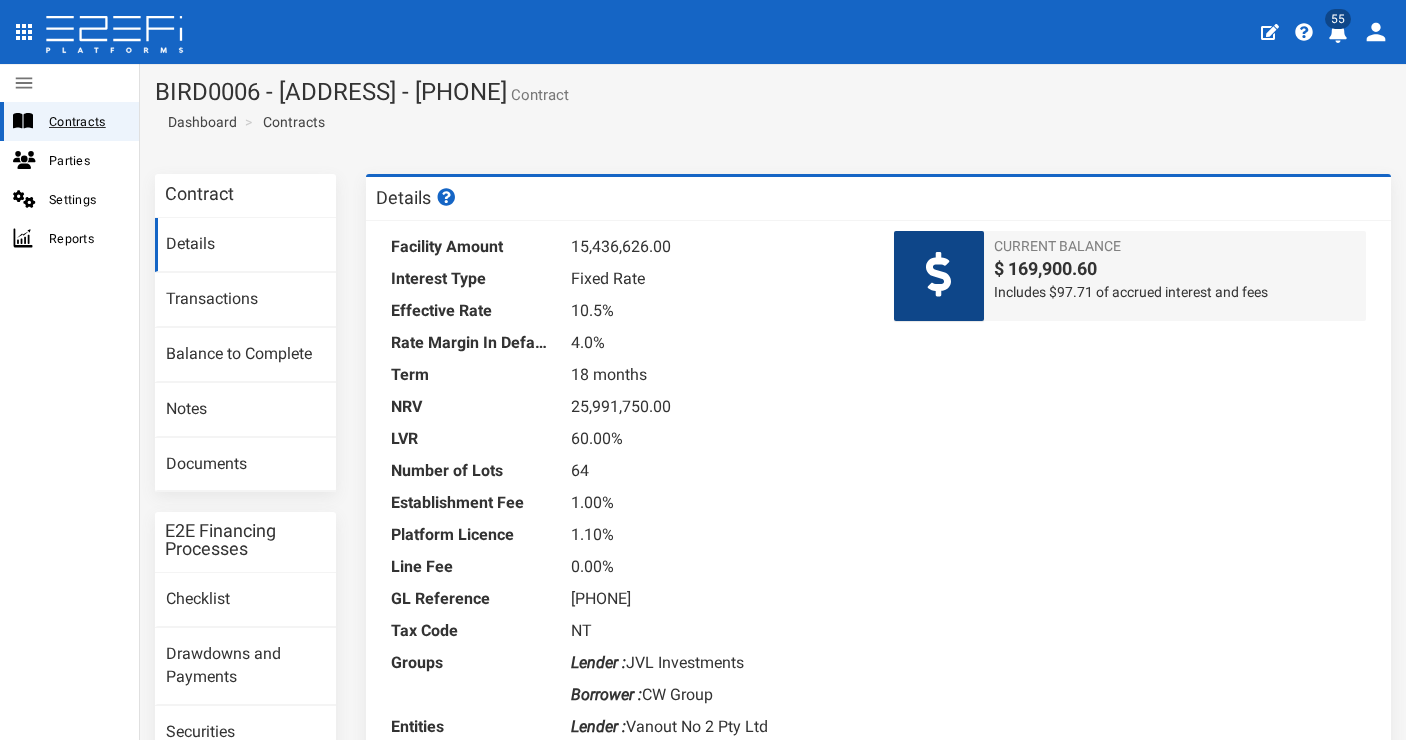 click on "Contracts" at bounding box center (86, 121) 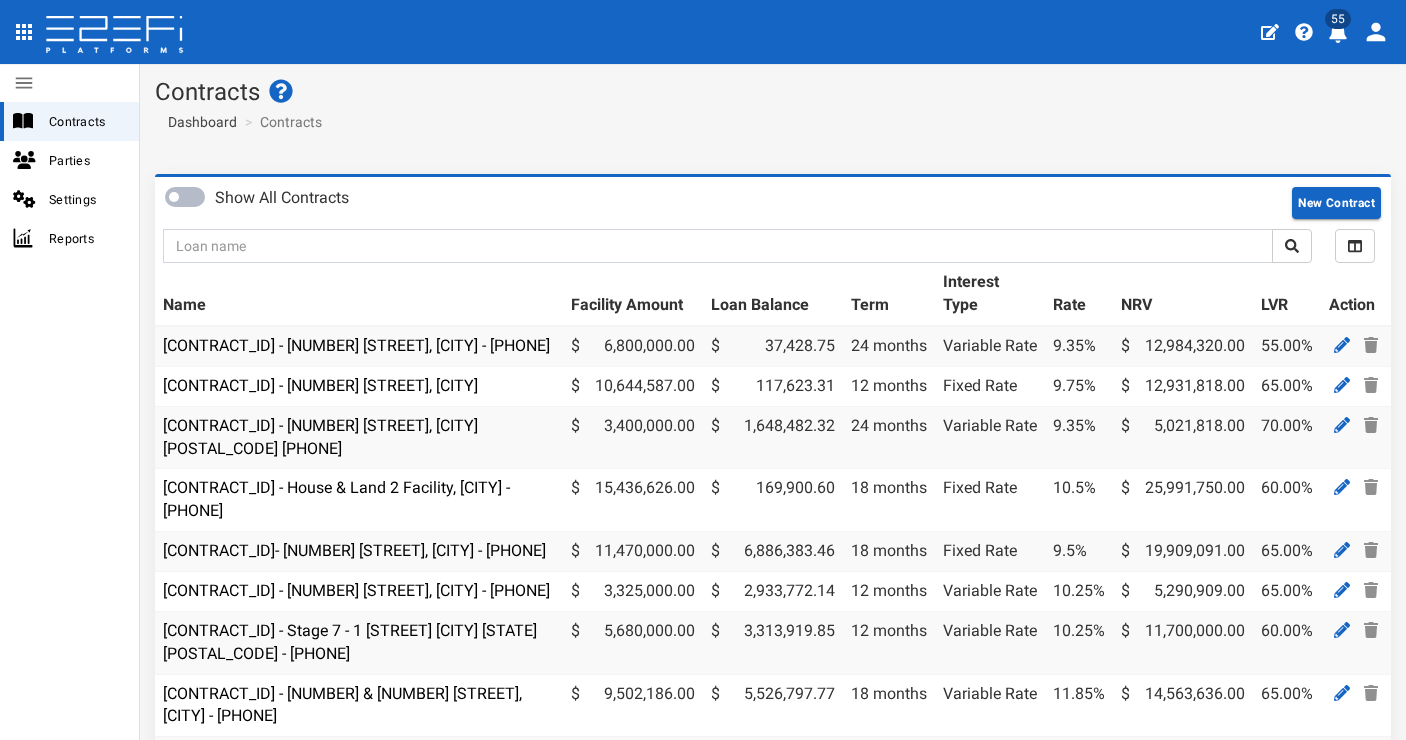 scroll, scrollTop: 0, scrollLeft: 0, axis: both 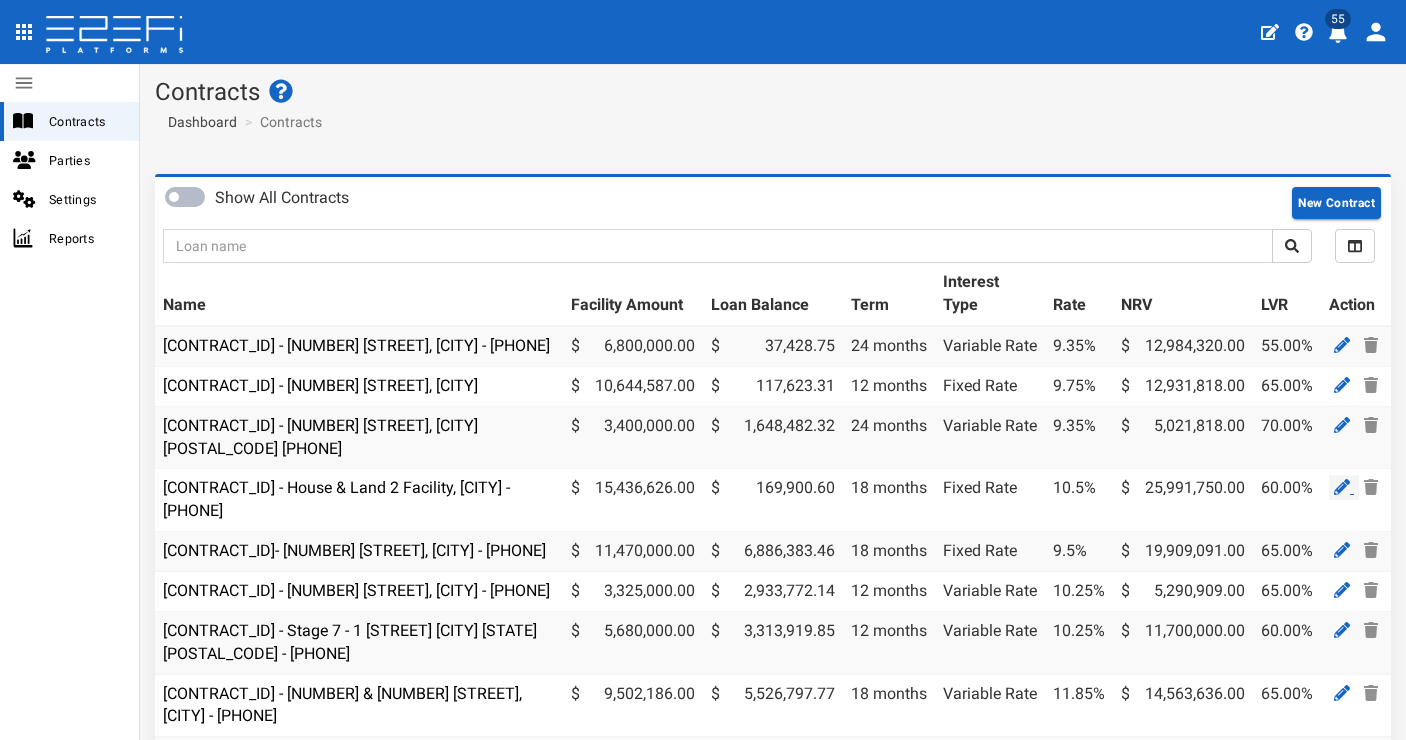 click at bounding box center (1342, 487) 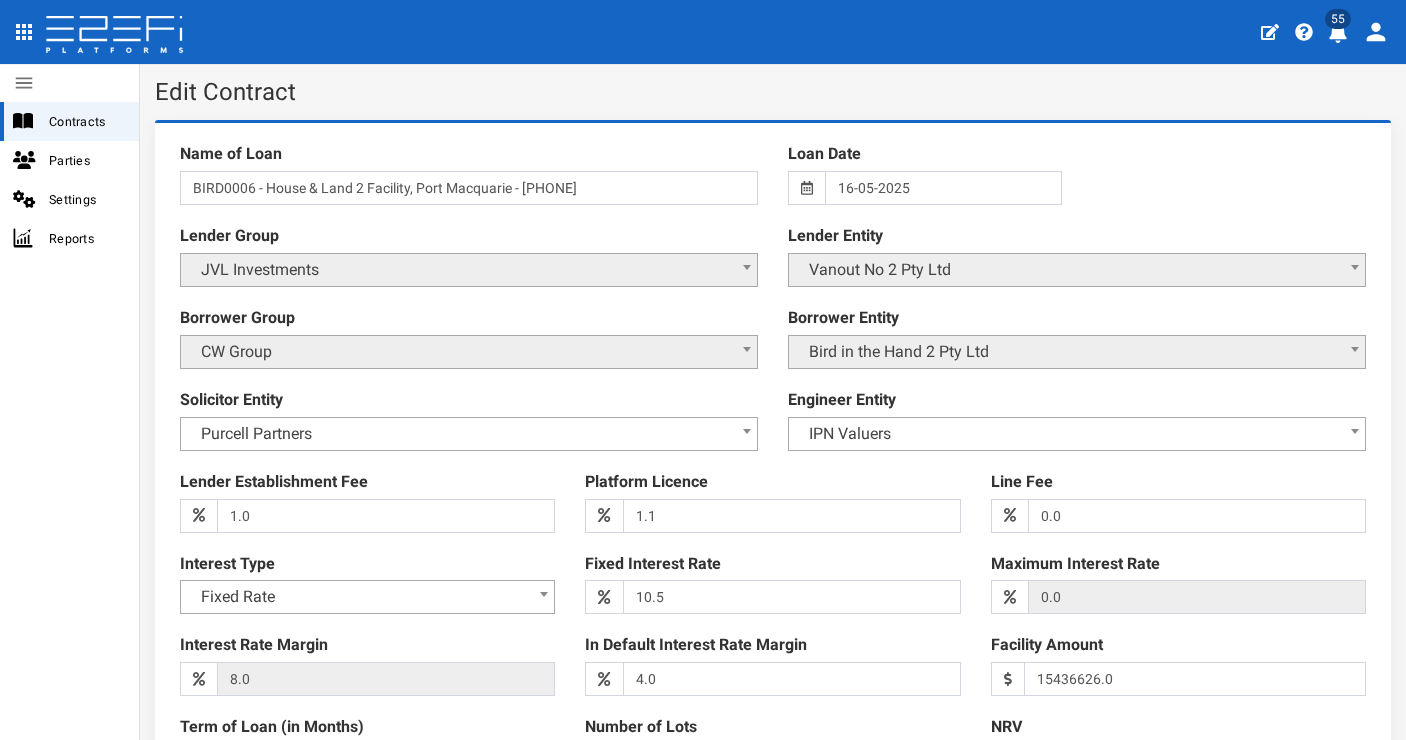 scroll, scrollTop: 0, scrollLeft: 0, axis: both 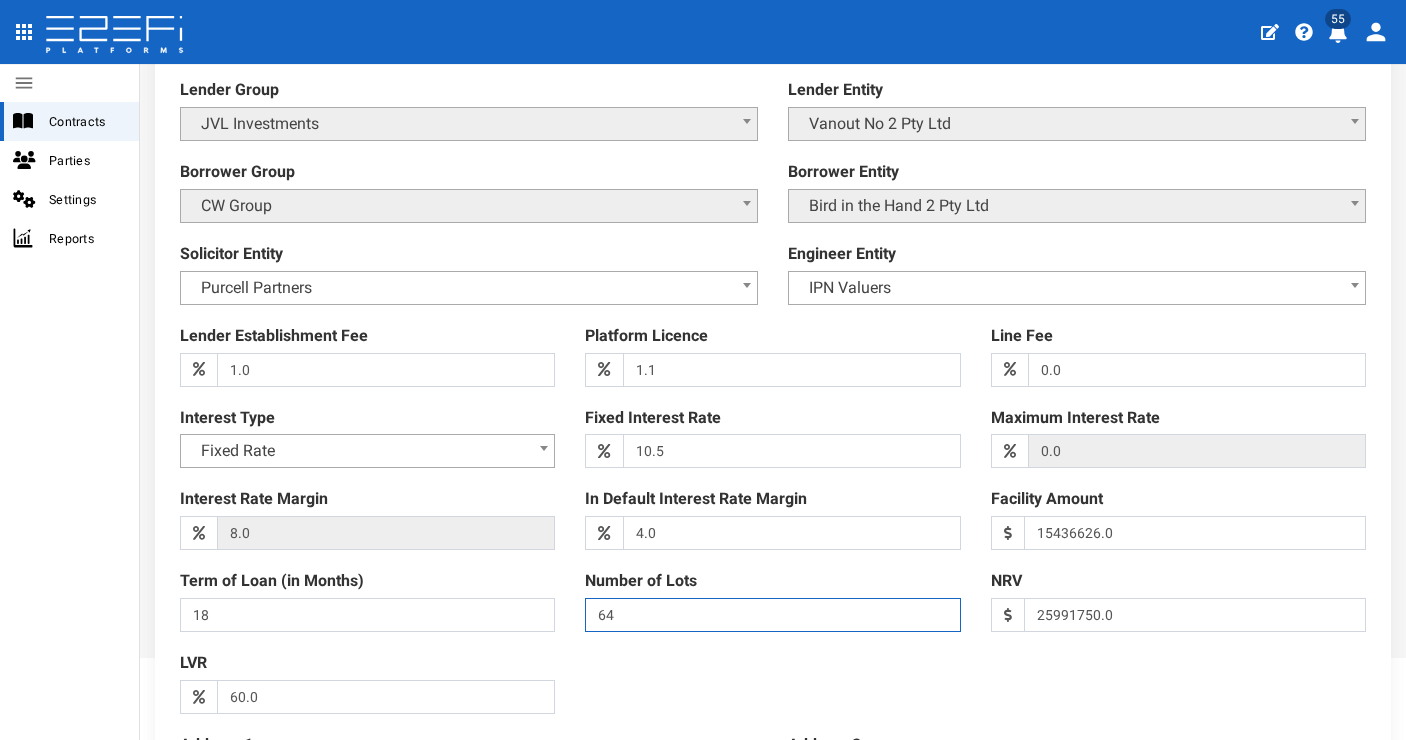drag, startPoint x: 607, startPoint y: 606, endPoint x: 513, endPoint y: 613, distance: 94.26028 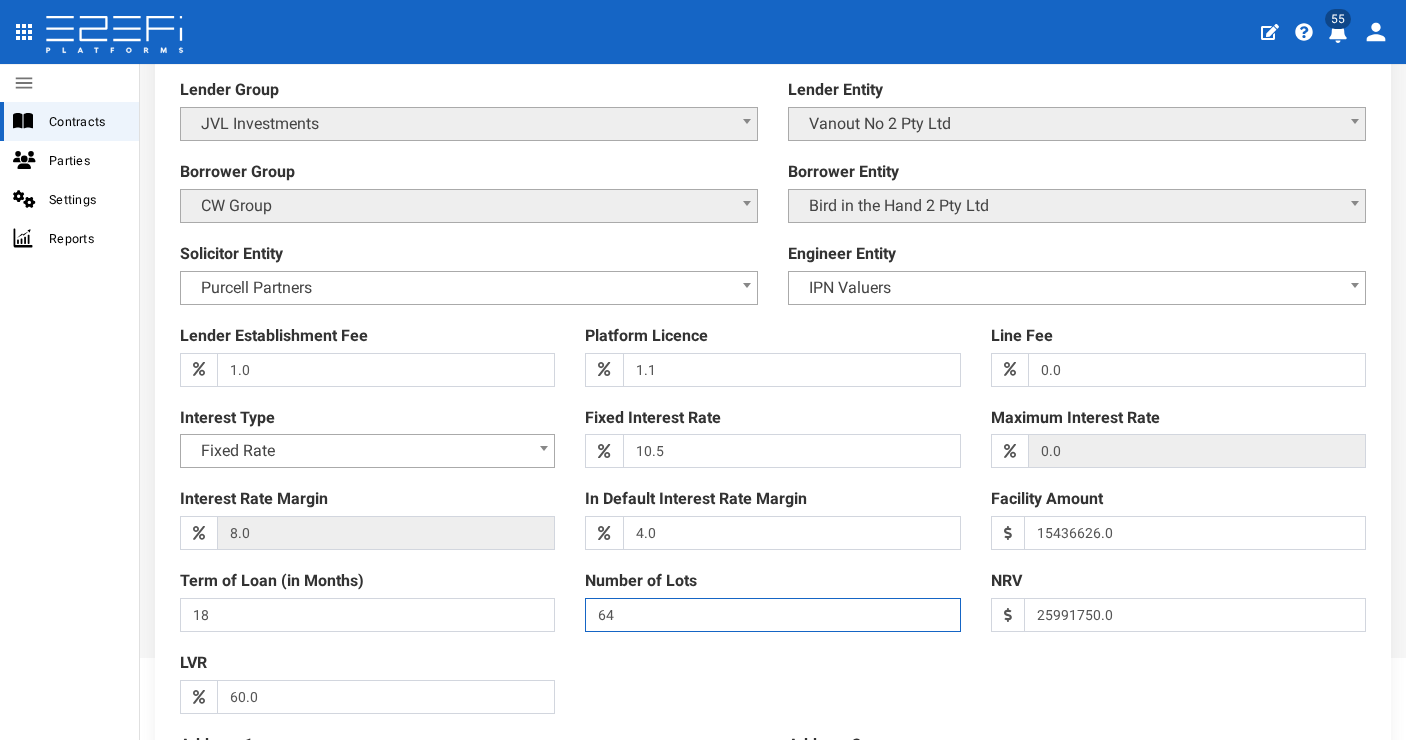 click on "Lender Establishment Fee
1.0
(warning)
Platform Licence
1.1
(warning)
Line Fee
0.0
(warning)
Interest Type
Fixed Rate
Variable Rate
Fixed Rate
Fixed Interest Rate
10.5
(warning)
Maximum Interest Rate
0.0
(warning)
Interest Rate Margin
8.0
(warning)" at bounding box center (773, 355) 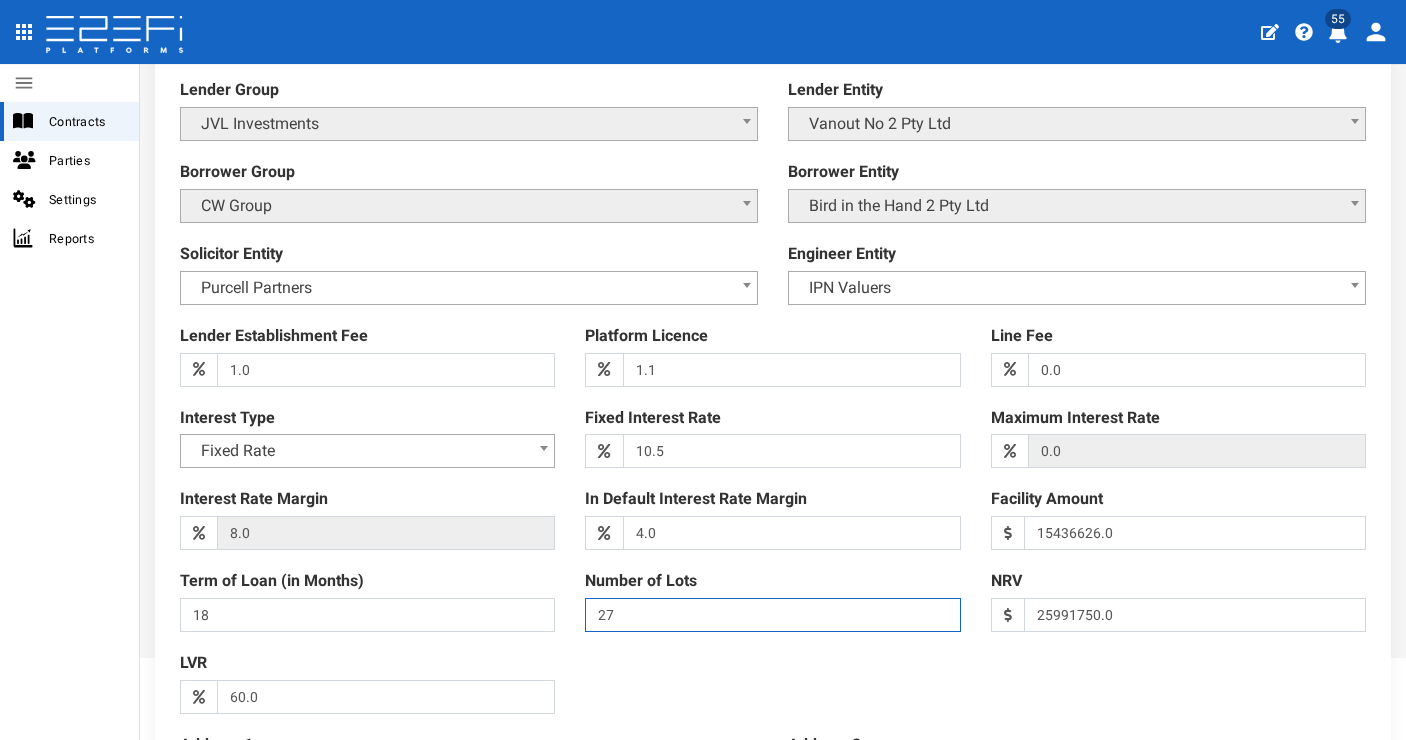 type on "27" 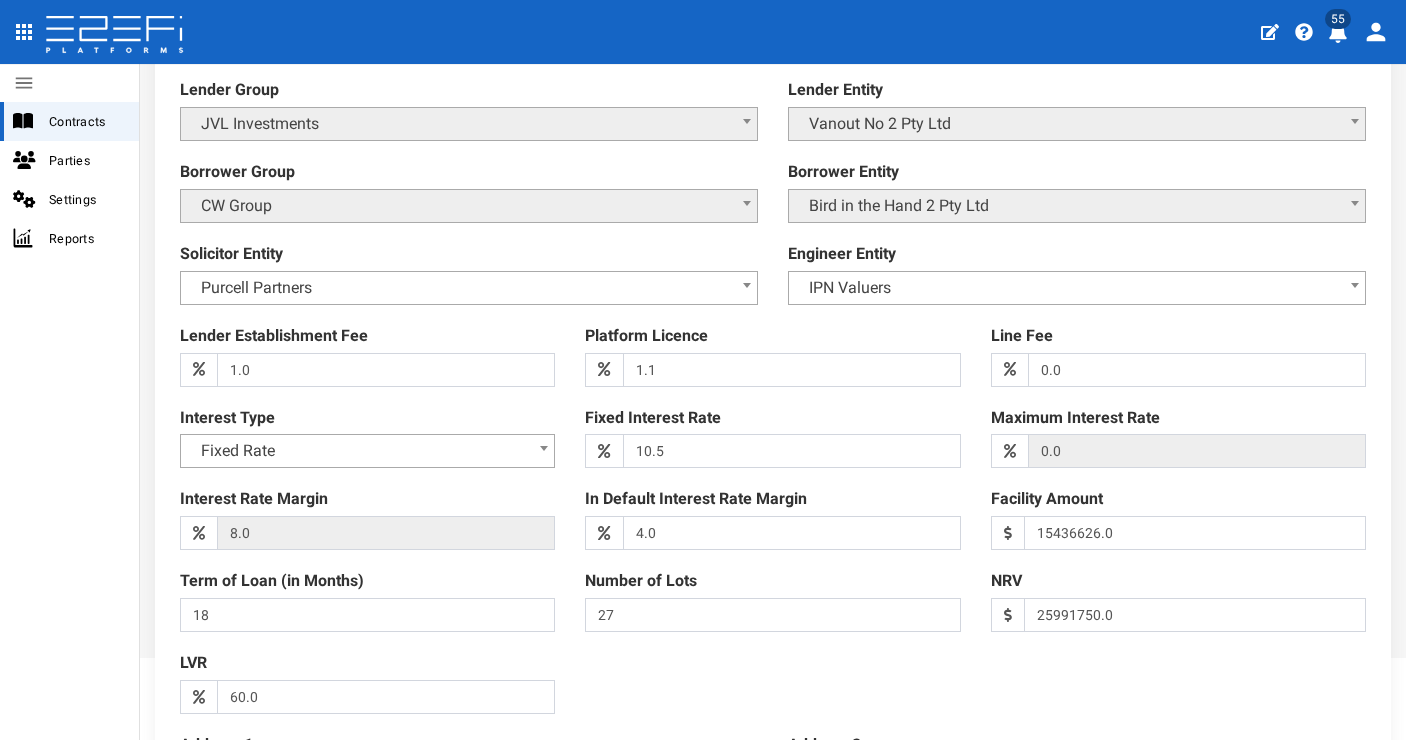 drag, startPoint x: 847, startPoint y: 662, endPoint x: 862, endPoint y: 648, distance: 20.518284 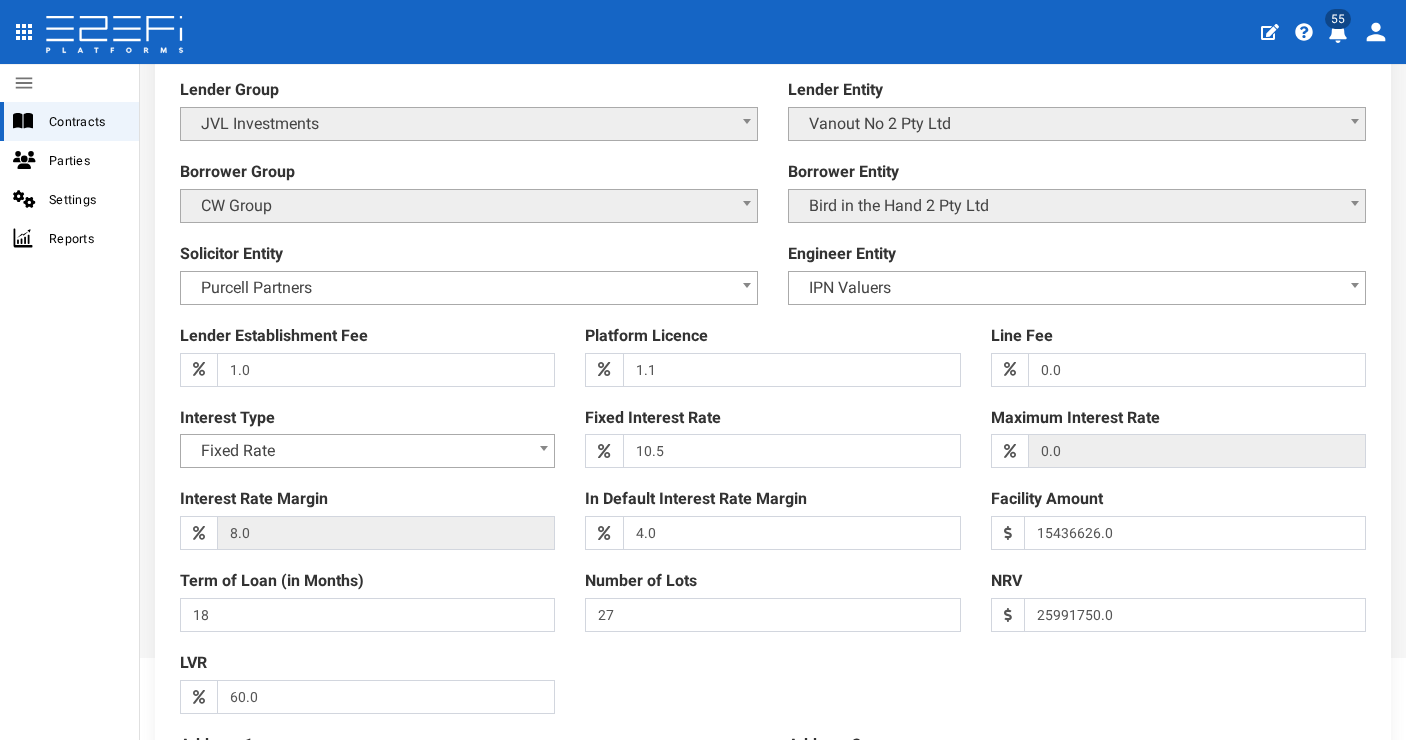 click at bounding box center (773, 355) 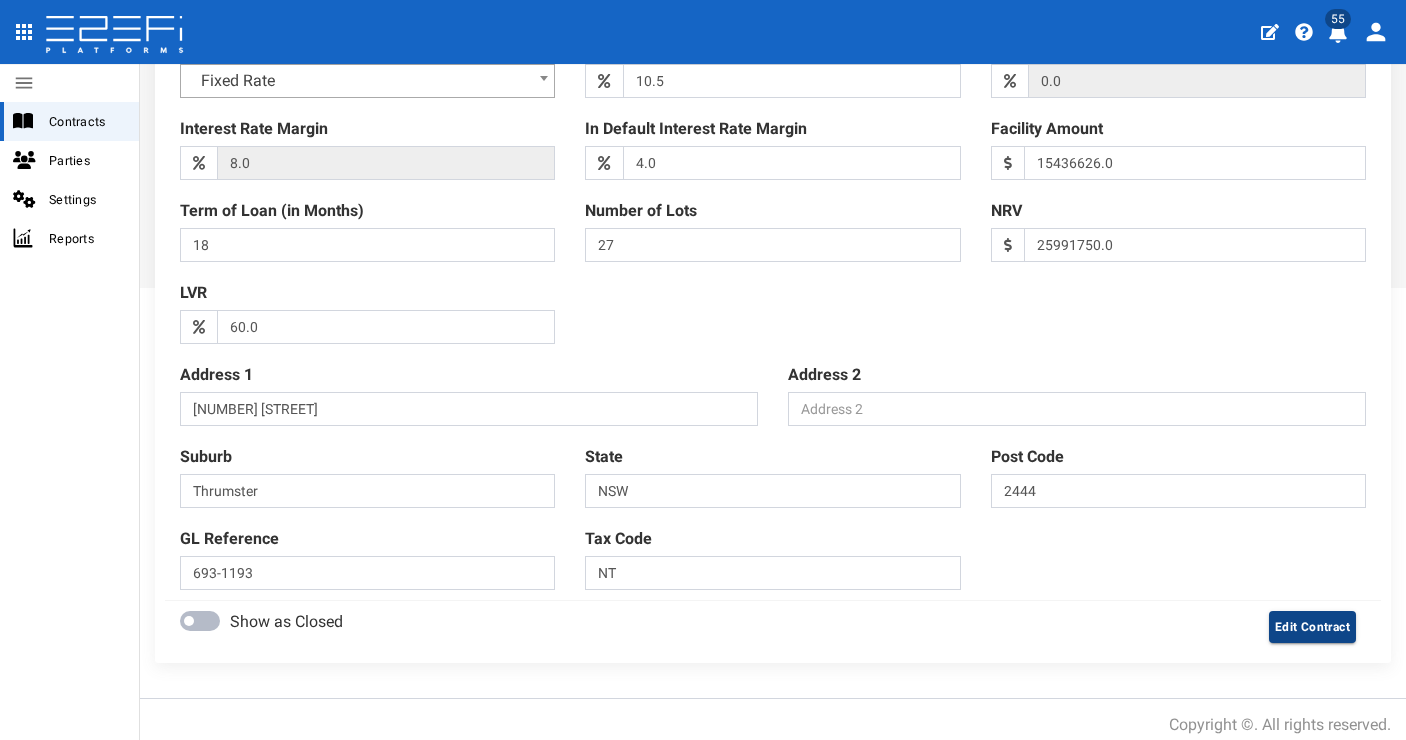 click on "Edit Contract" at bounding box center (1312, 627) 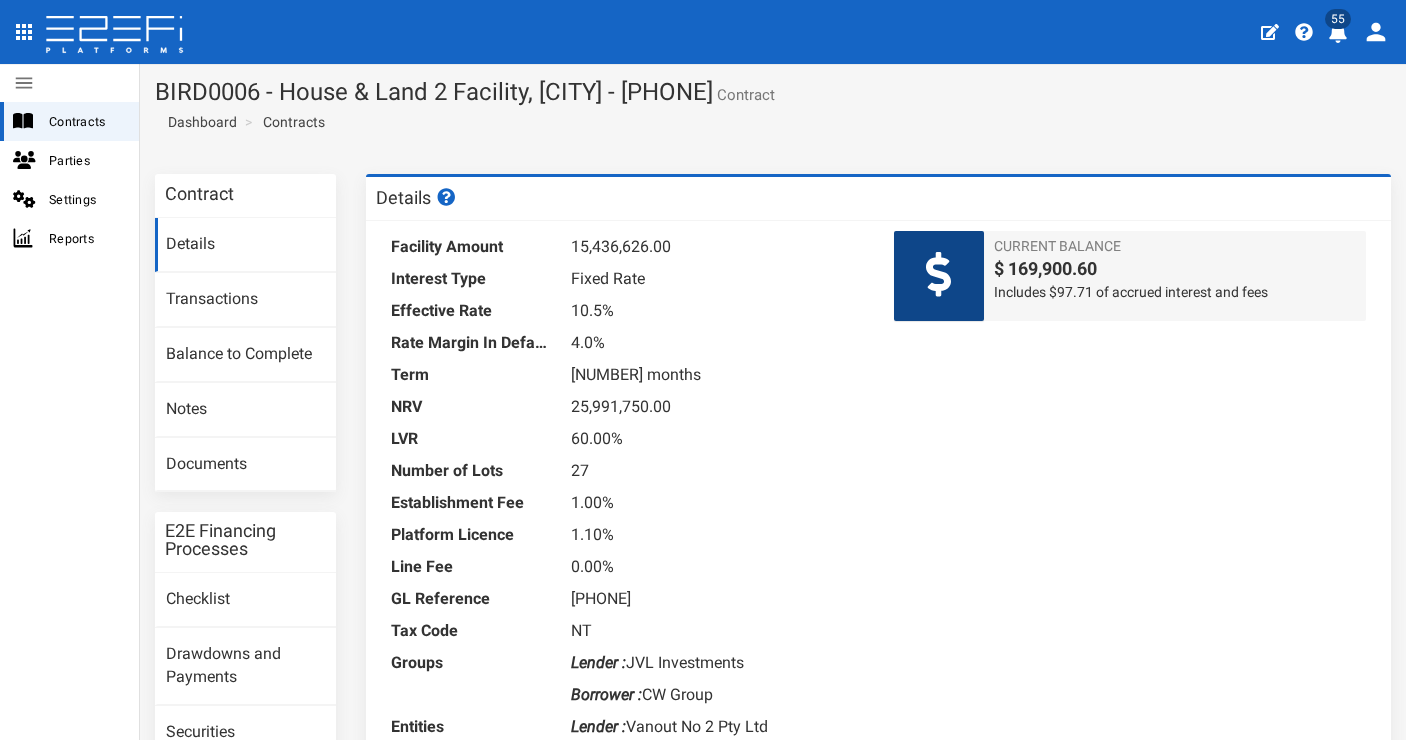 scroll, scrollTop: 0, scrollLeft: 0, axis: both 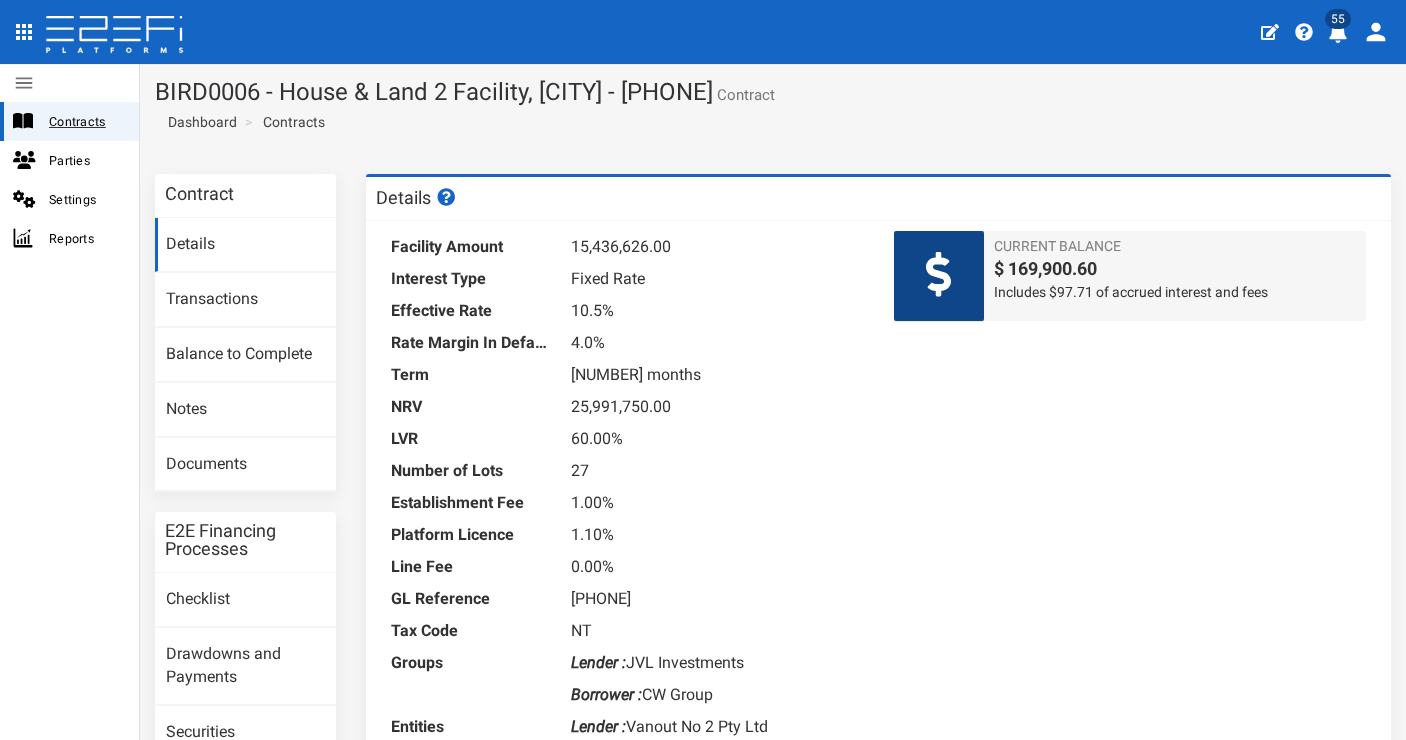 click on "Contracts" at bounding box center (69, 121) 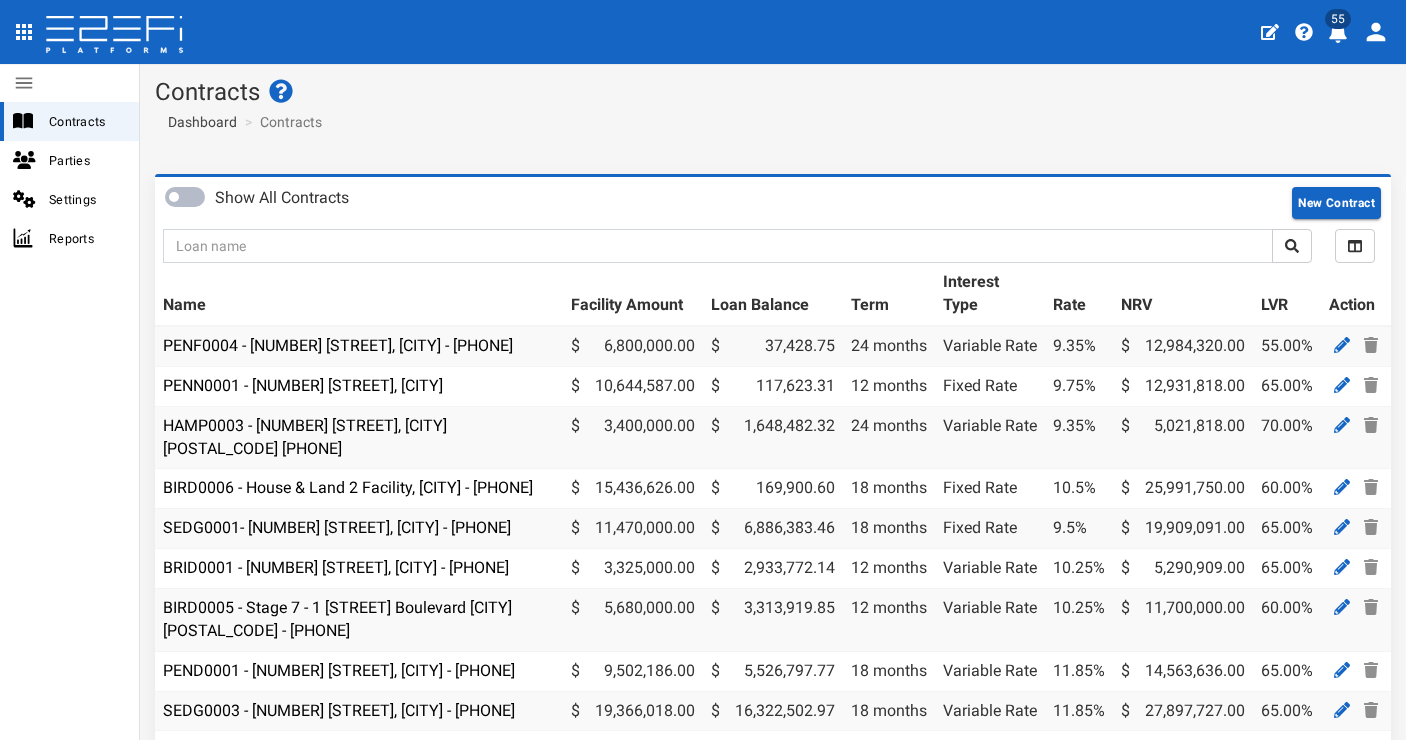 scroll, scrollTop: 0, scrollLeft: 0, axis: both 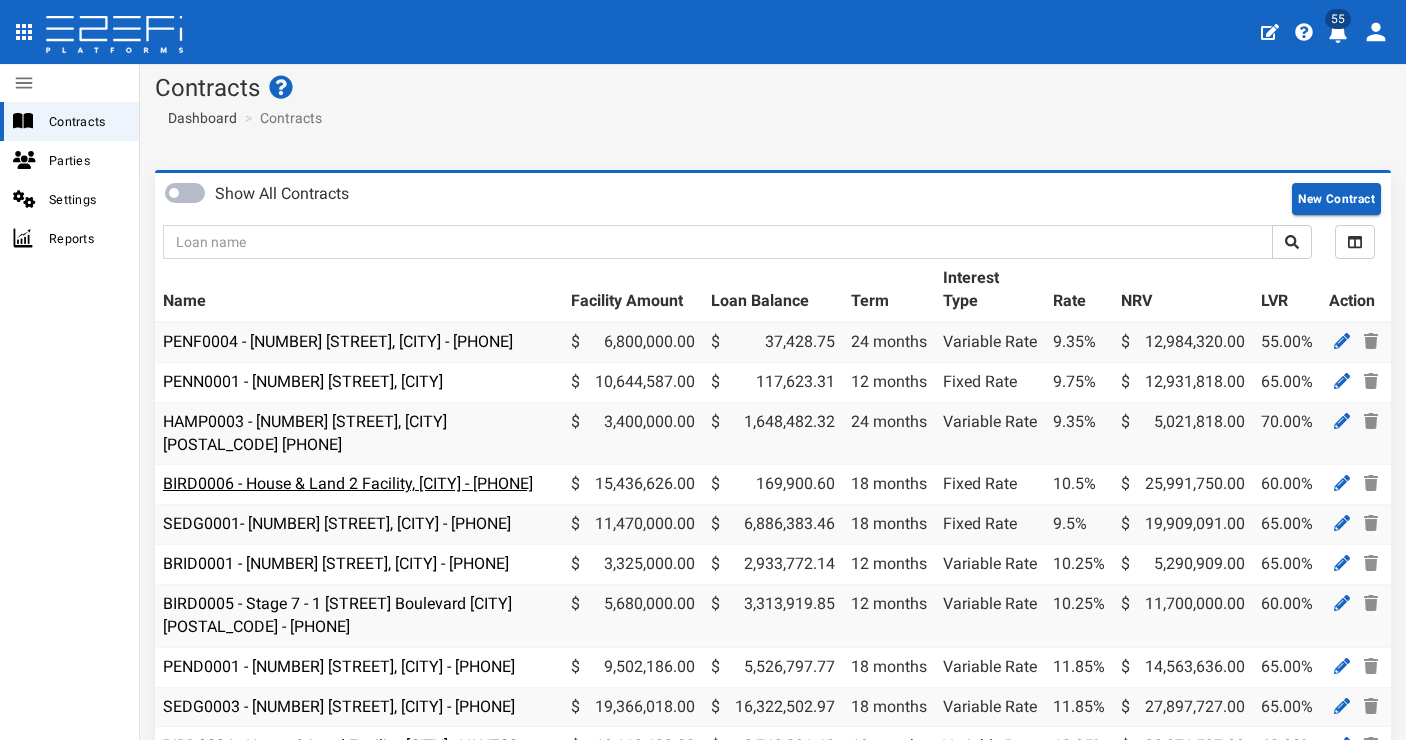 click on "BIRD0006 - House & Land 2 Facility, [CITY] - [PHONE]" at bounding box center (348, 483) 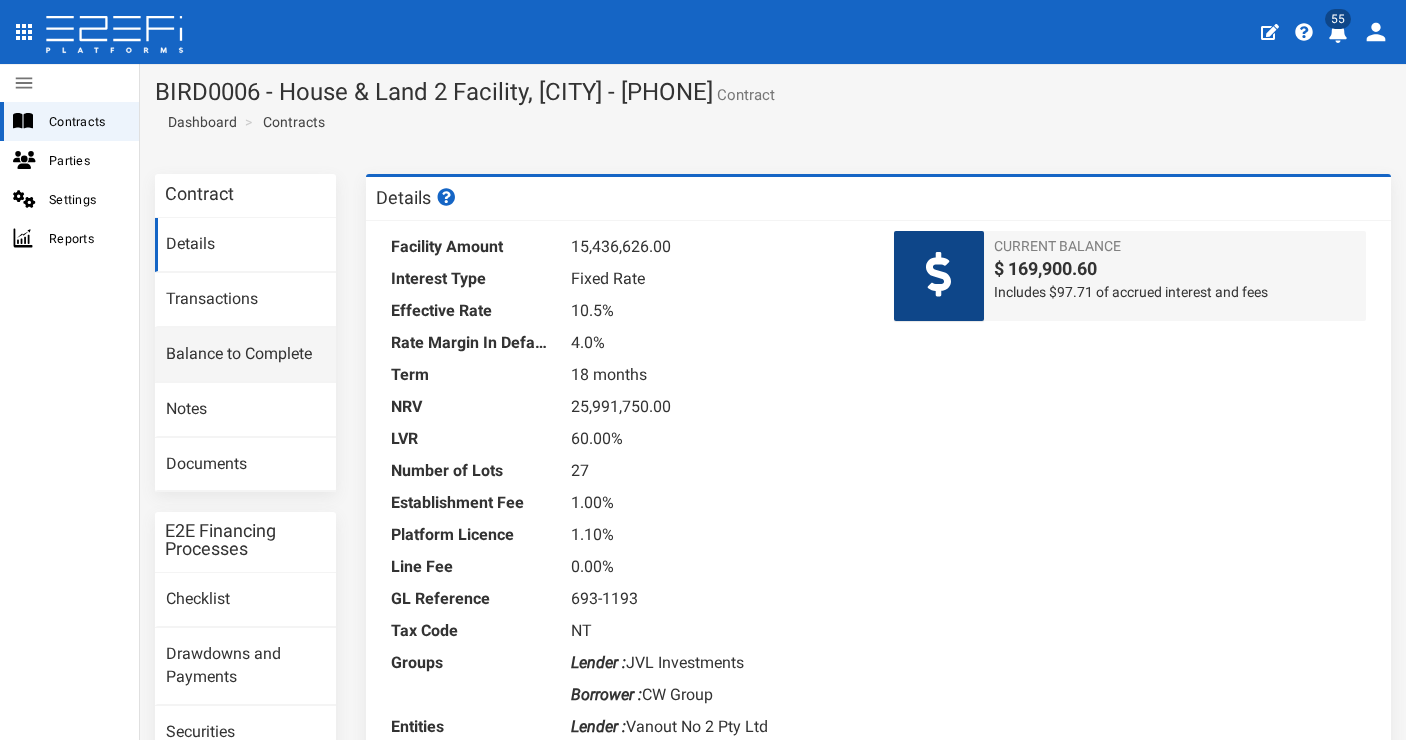 scroll, scrollTop: 0, scrollLeft: 0, axis: both 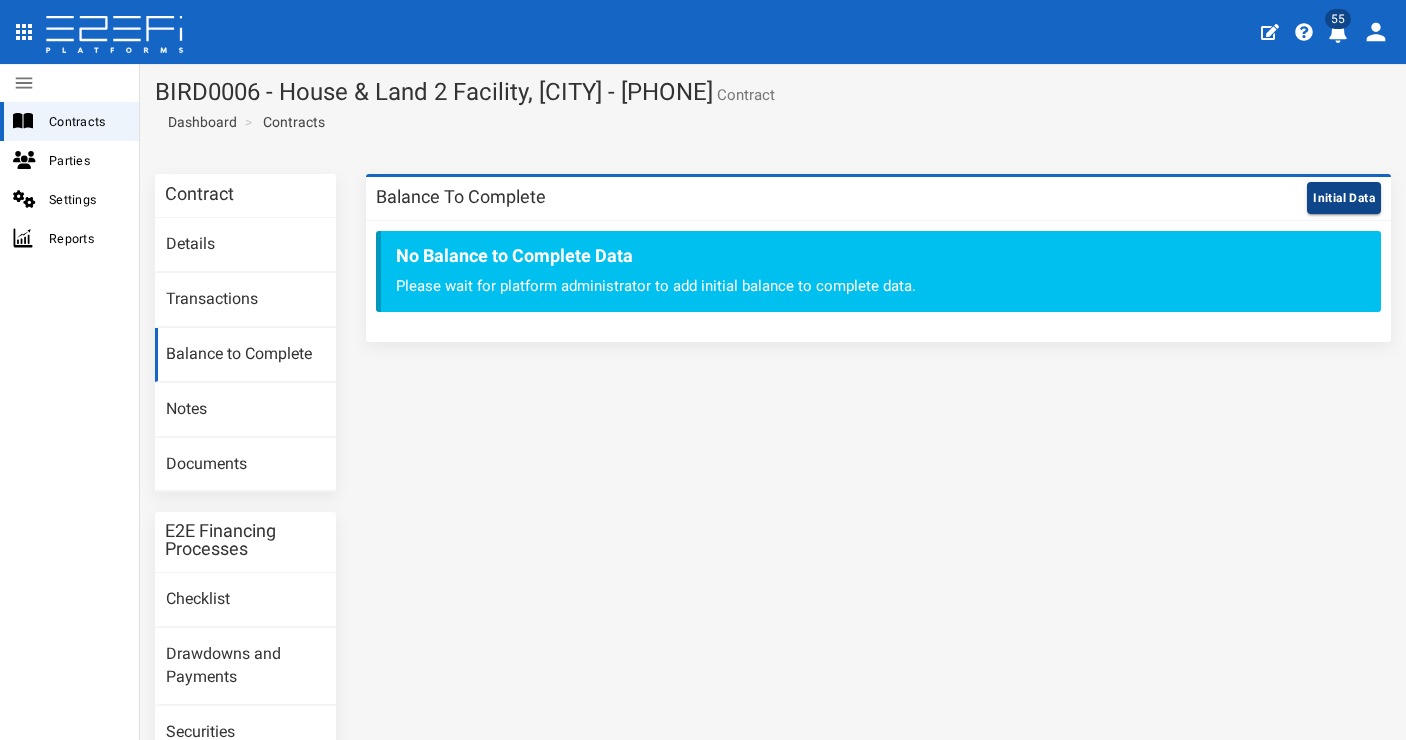click on "Initial Data" at bounding box center (1344, 198) 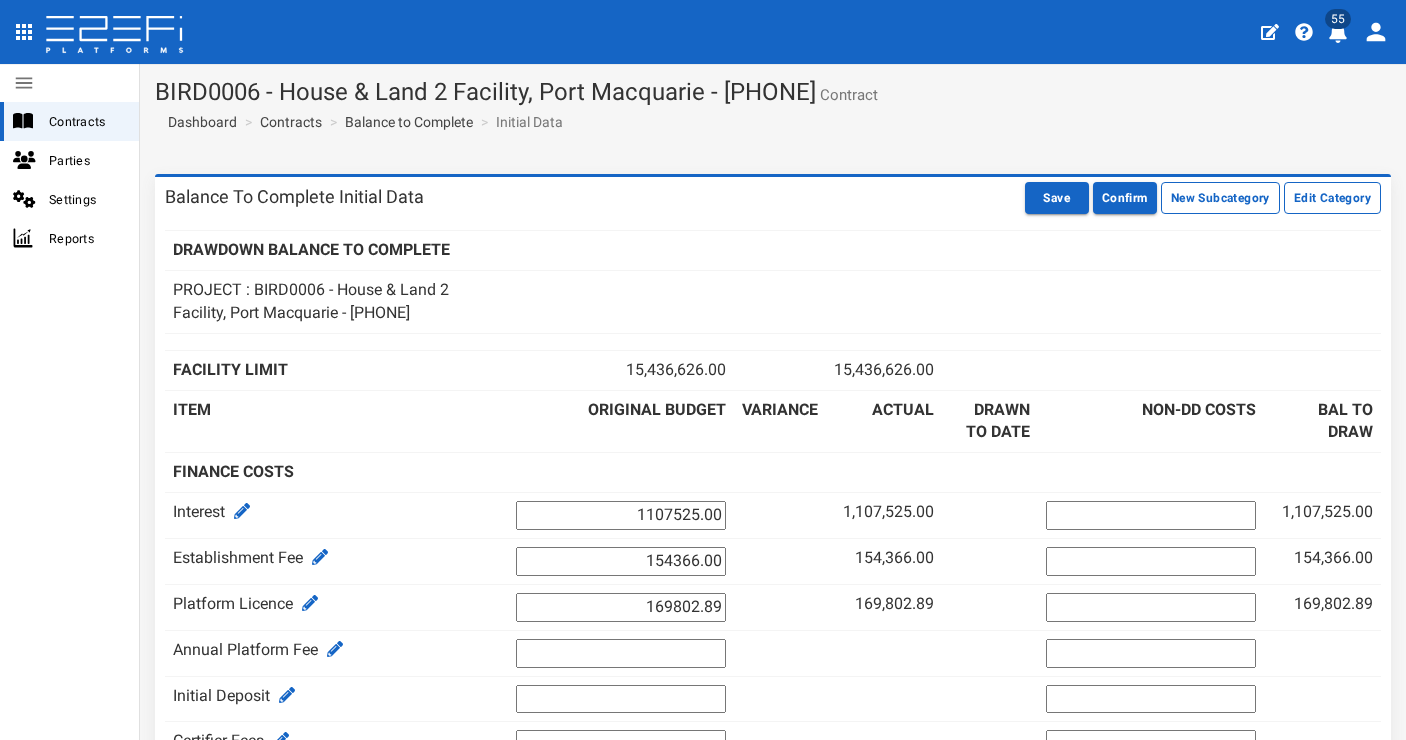 scroll, scrollTop: 0, scrollLeft: 0, axis: both 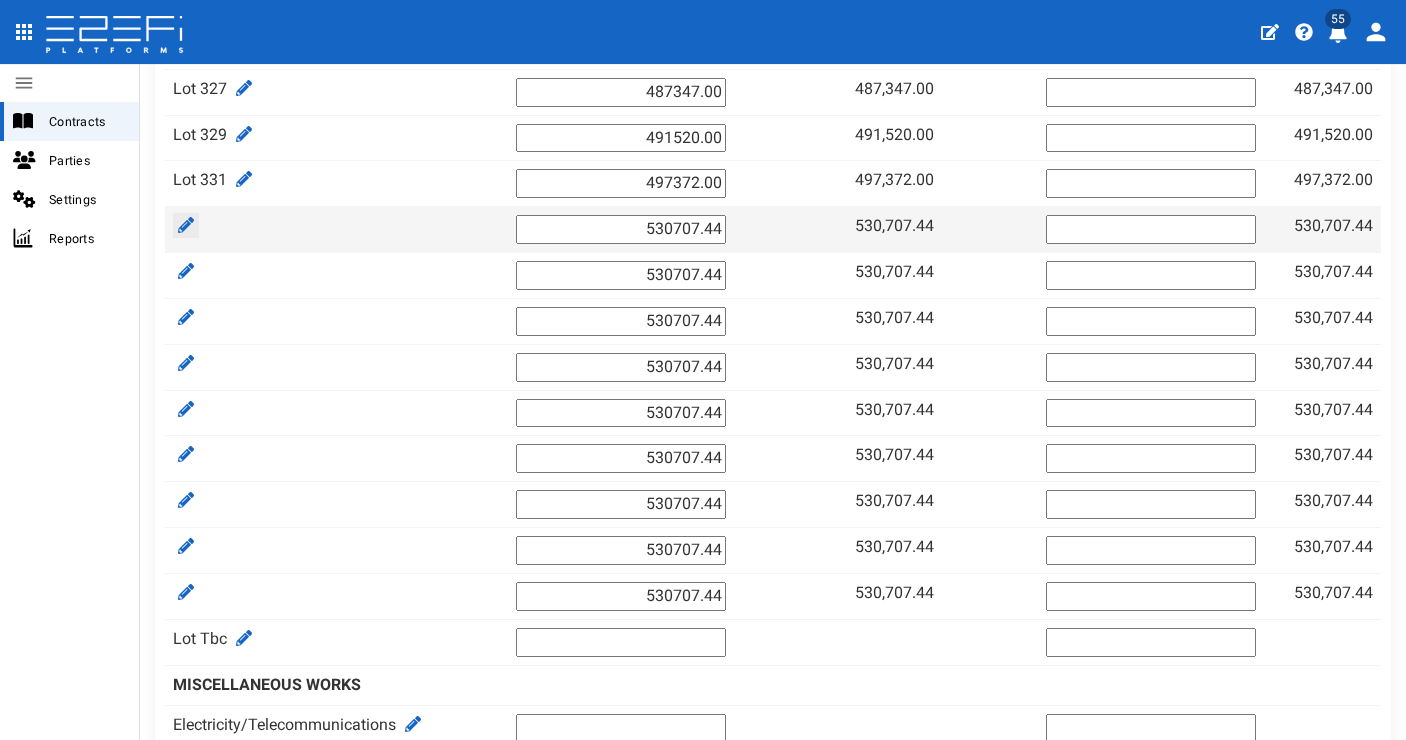 click at bounding box center (186, 225) 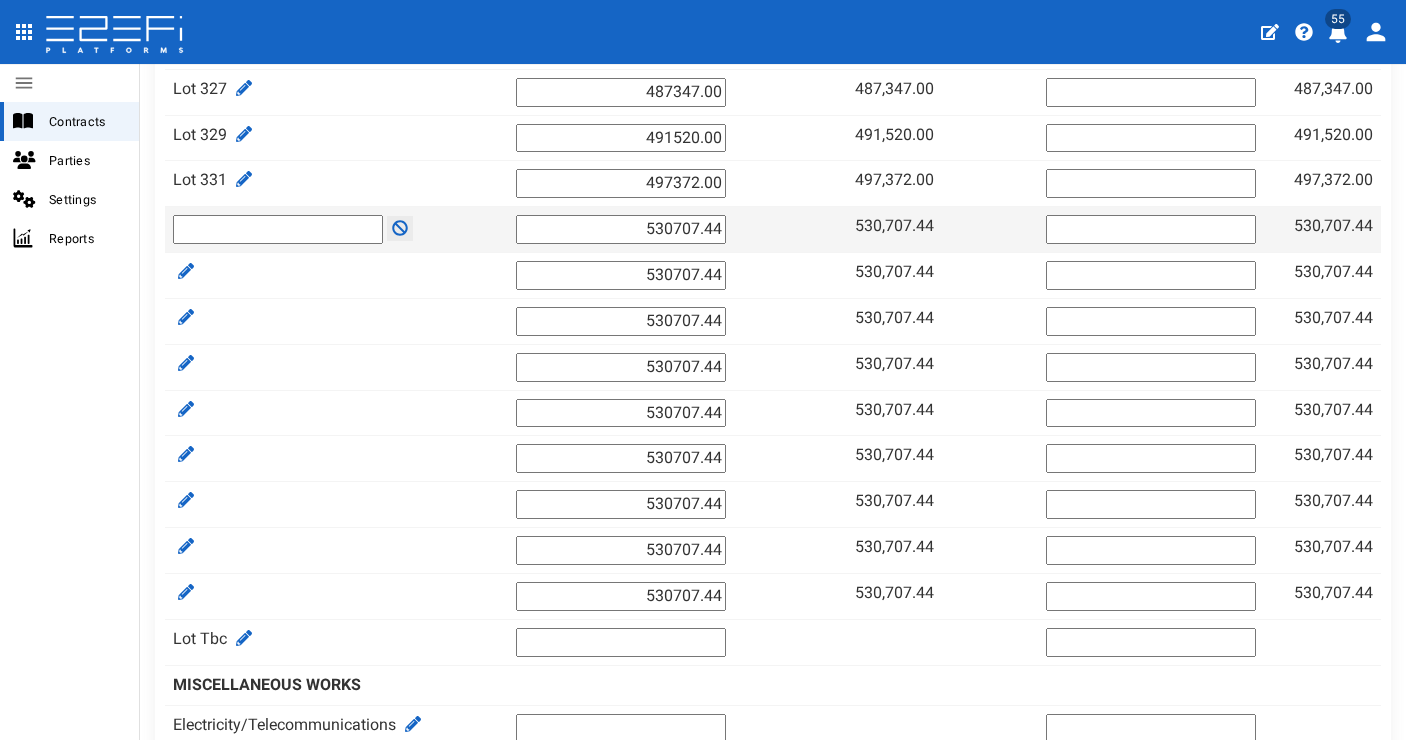 click at bounding box center (278, 229) 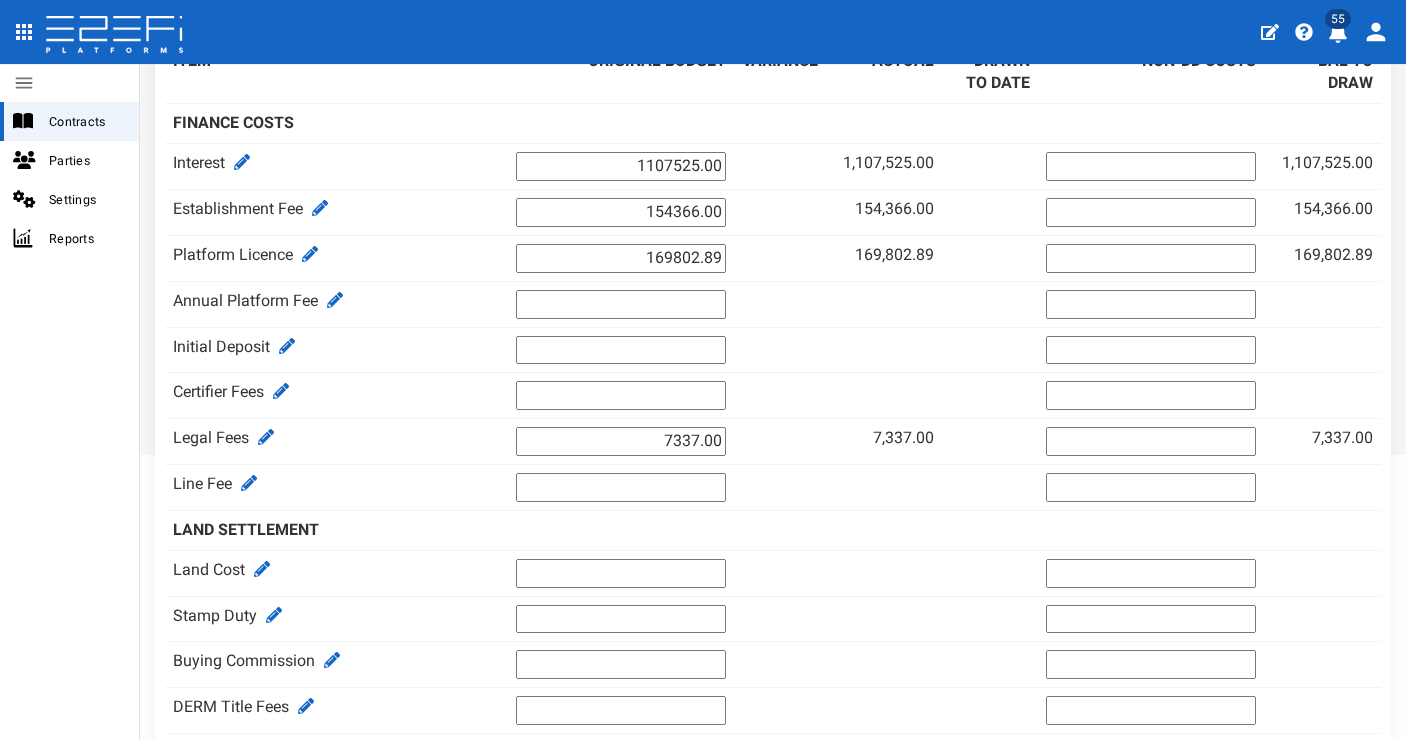 scroll, scrollTop: 14, scrollLeft: 0, axis: vertical 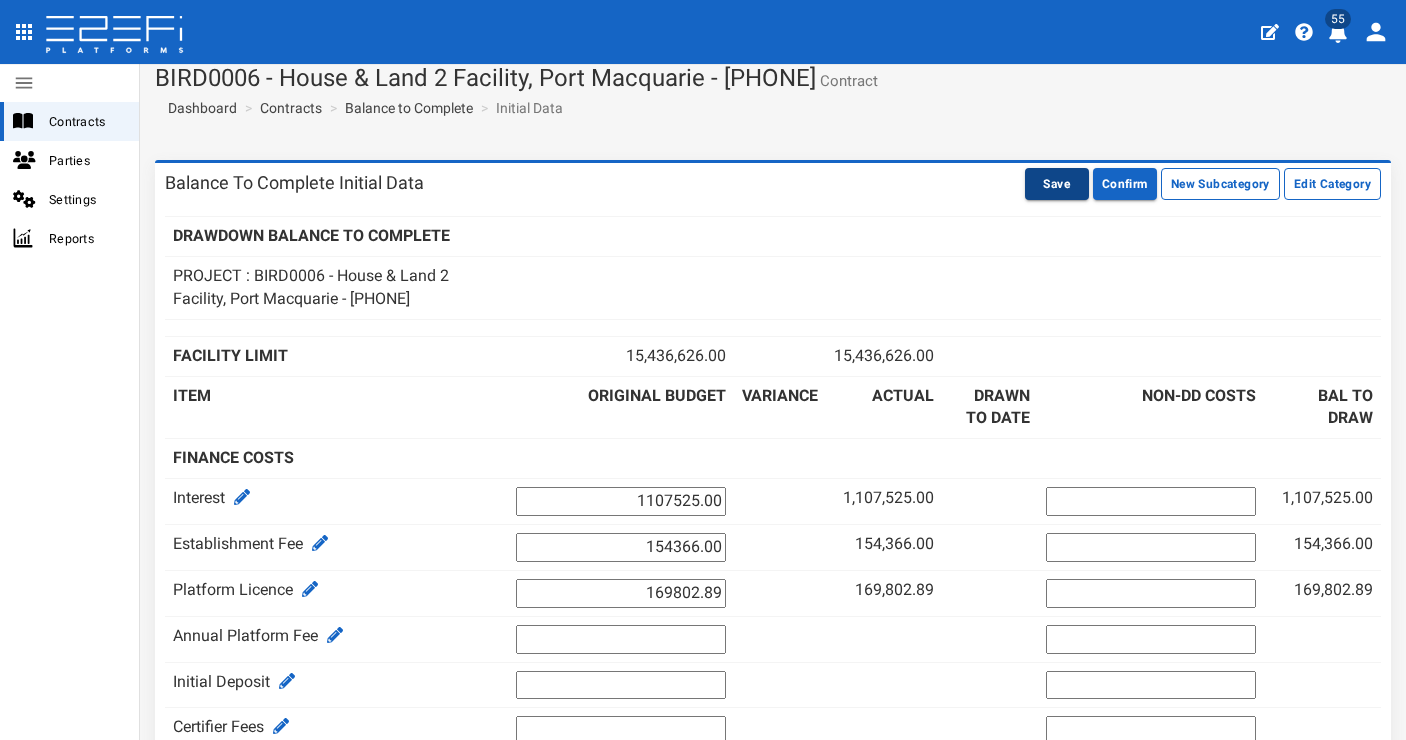 click on "Save" at bounding box center [1057, 184] 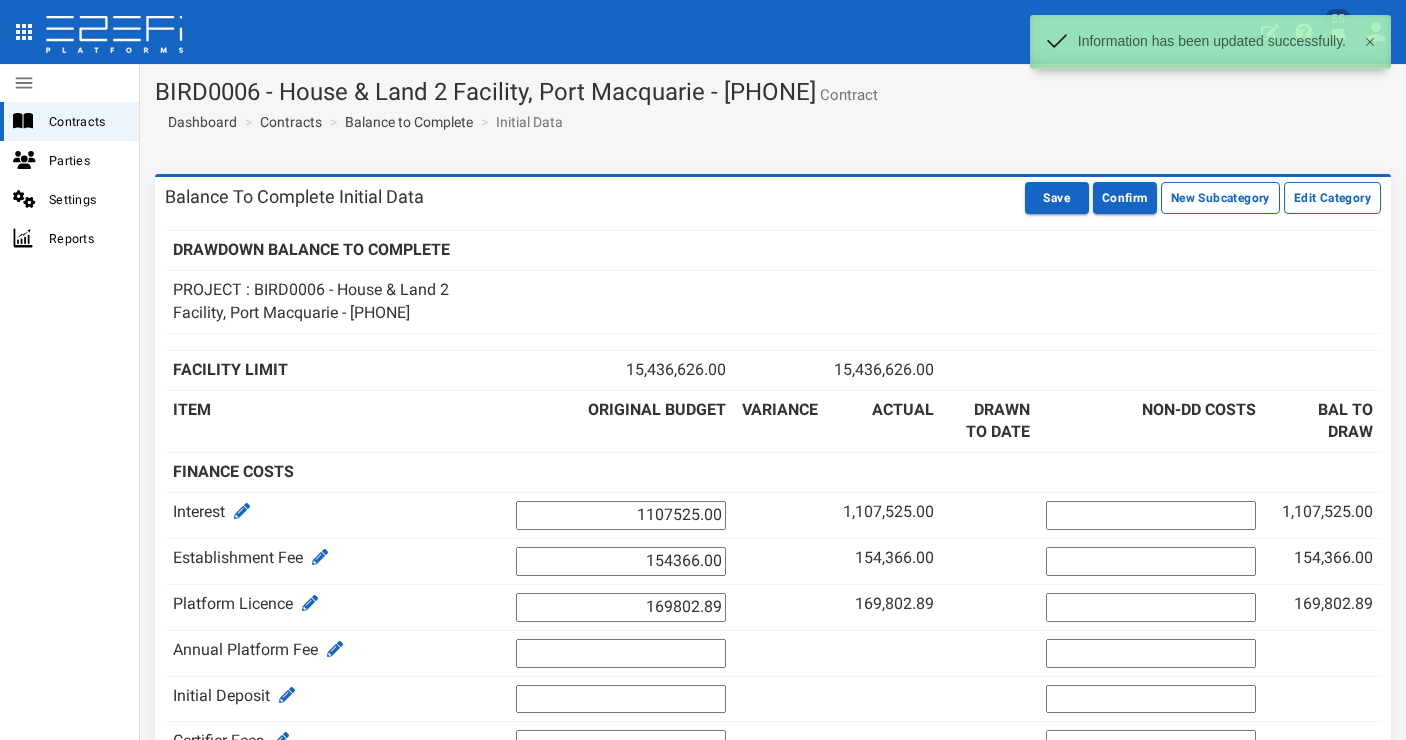 scroll, scrollTop: 0, scrollLeft: 0, axis: both 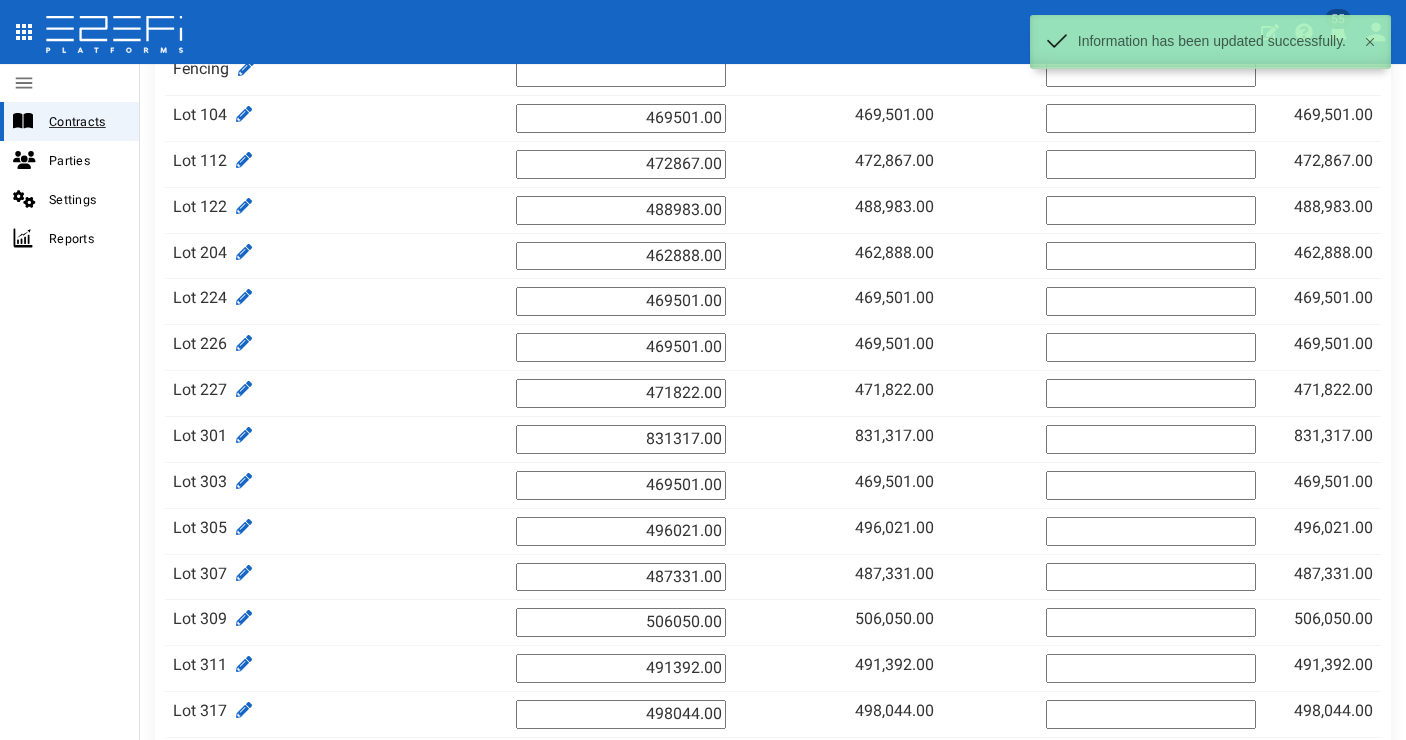 click on "Contracts" at bounding box center [86, 121] 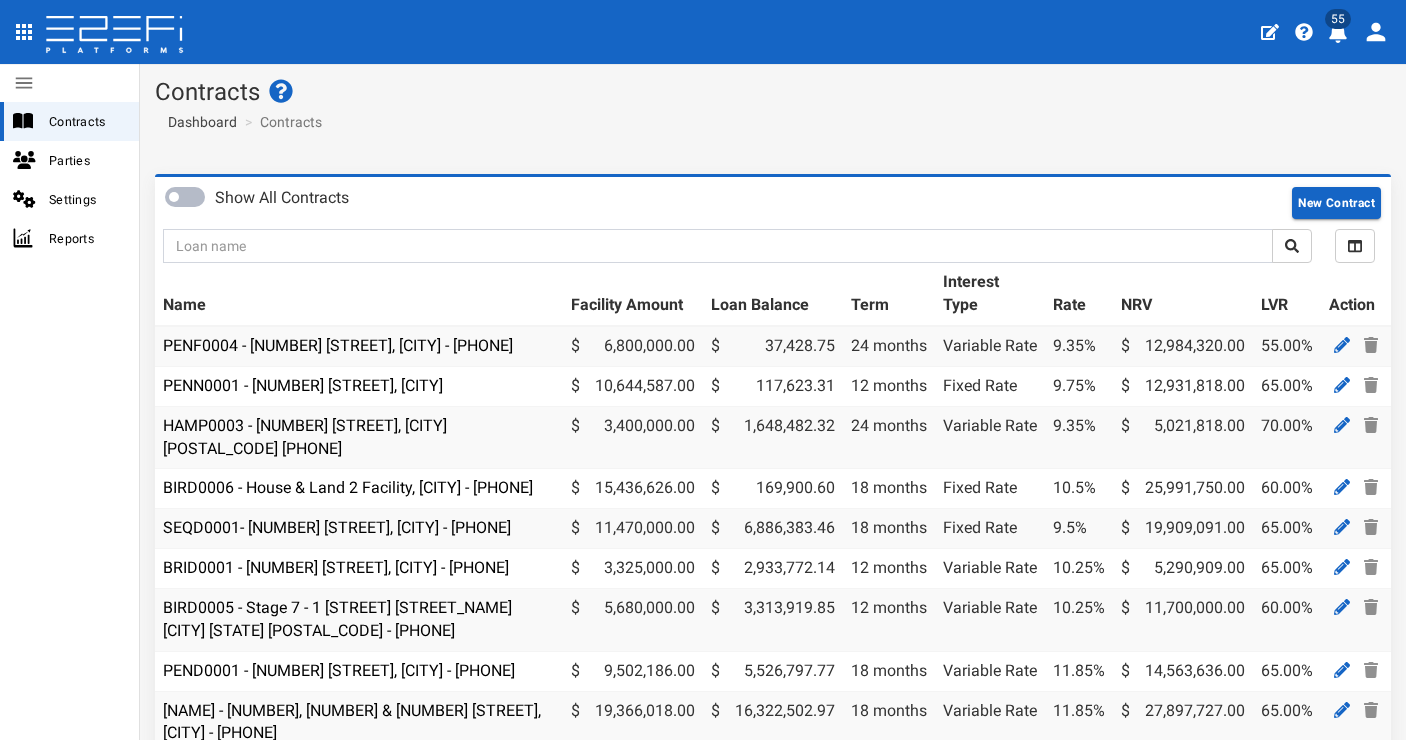 scroll, scrollTop: 0, scrollLeft: 0, axis: both 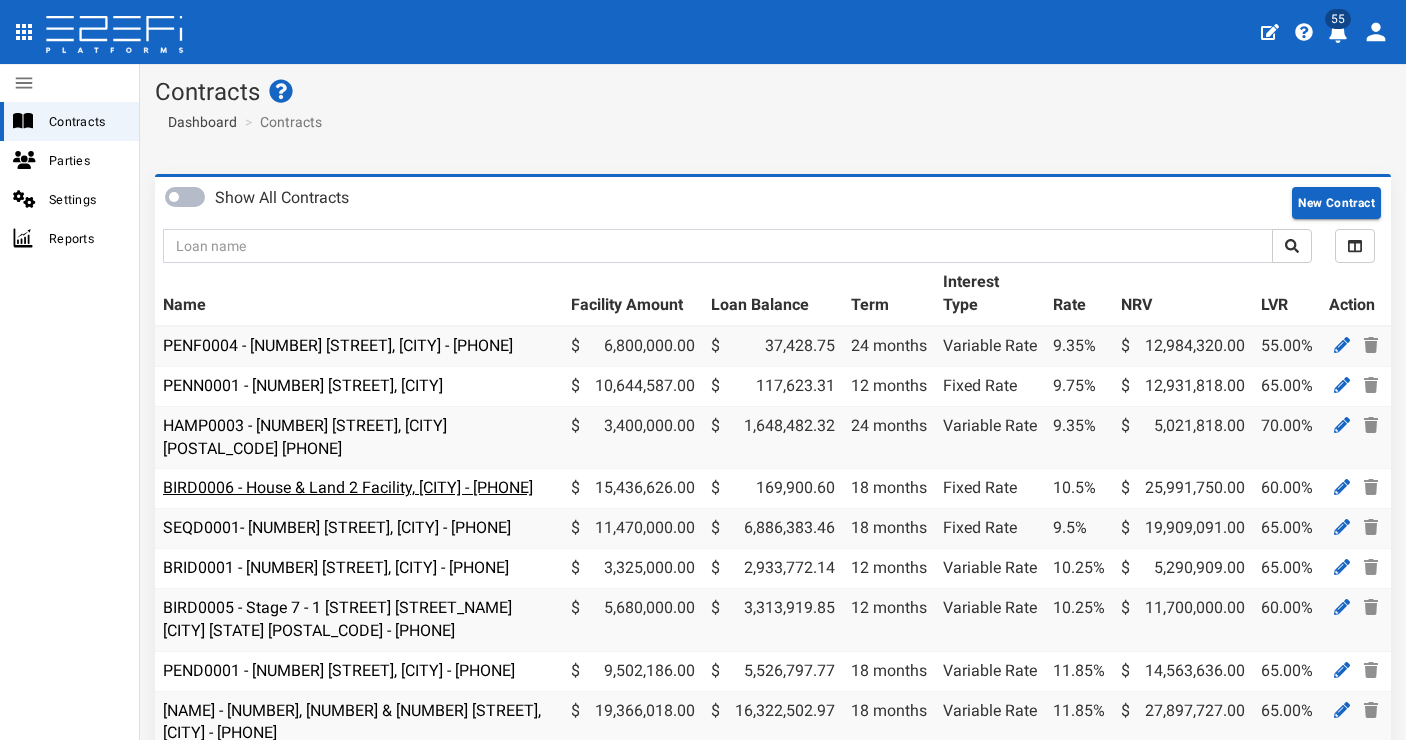 click on "BIRD0006 - House & Land 2 Facility, Port Macquarie - [PHONE]" at bounding box center (348, 487) 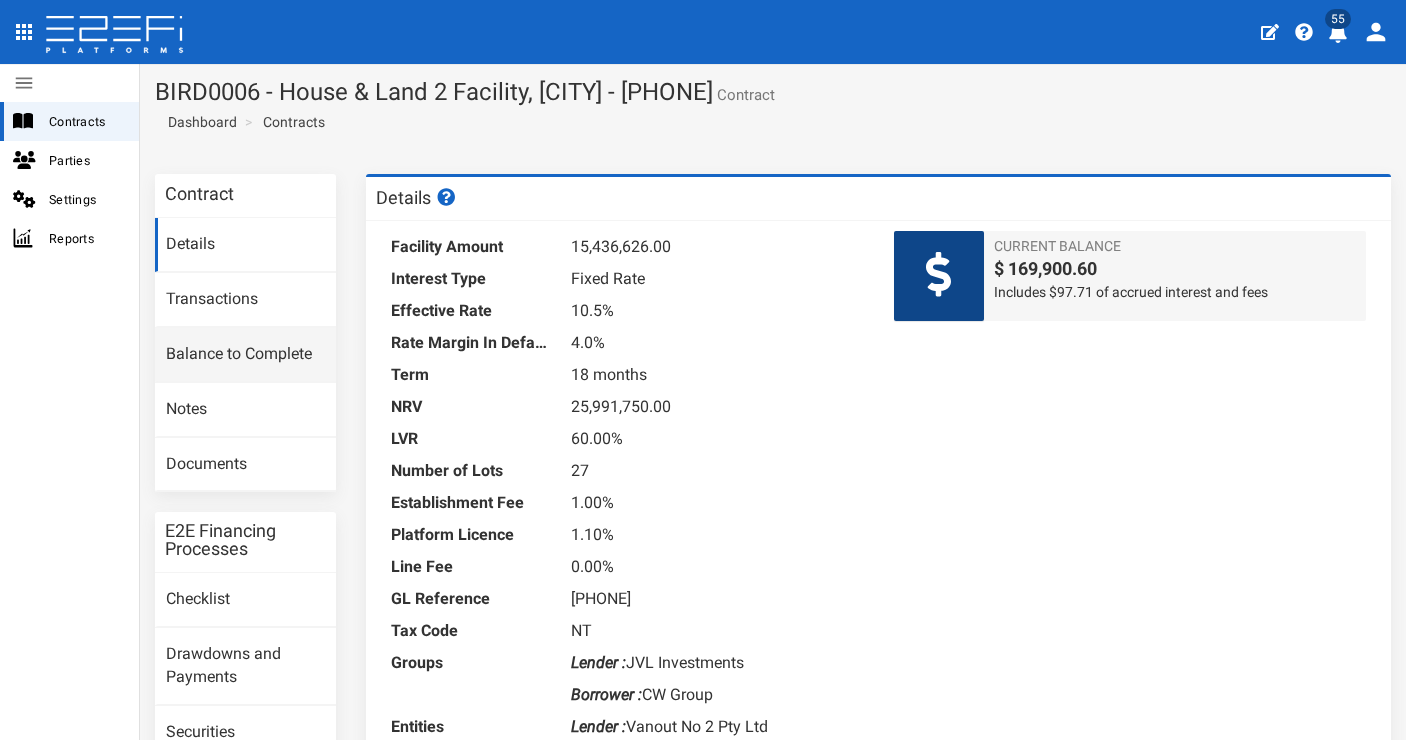 scroll, scrollTop: 0, scrollLeft: 0, axis: both 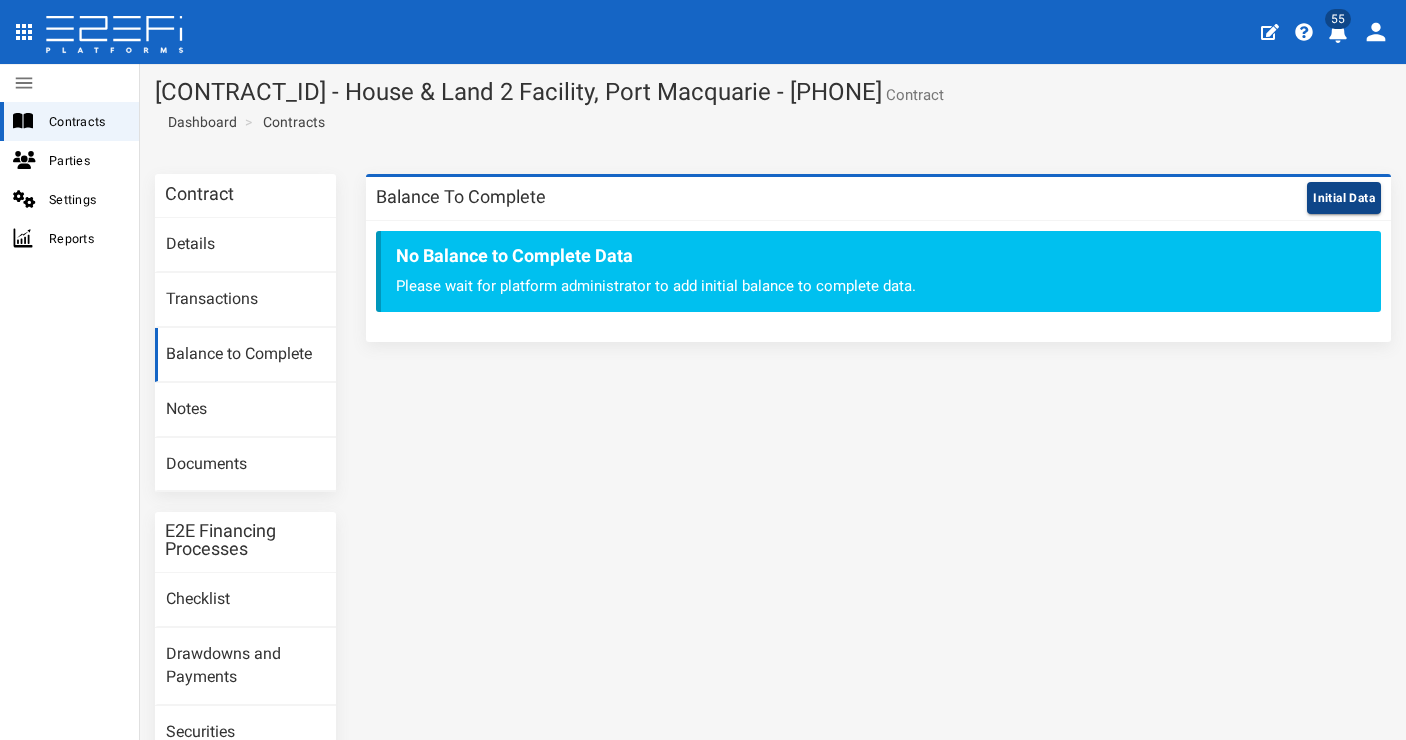 click on "Initial Data" at bounding box center (1344, 198) 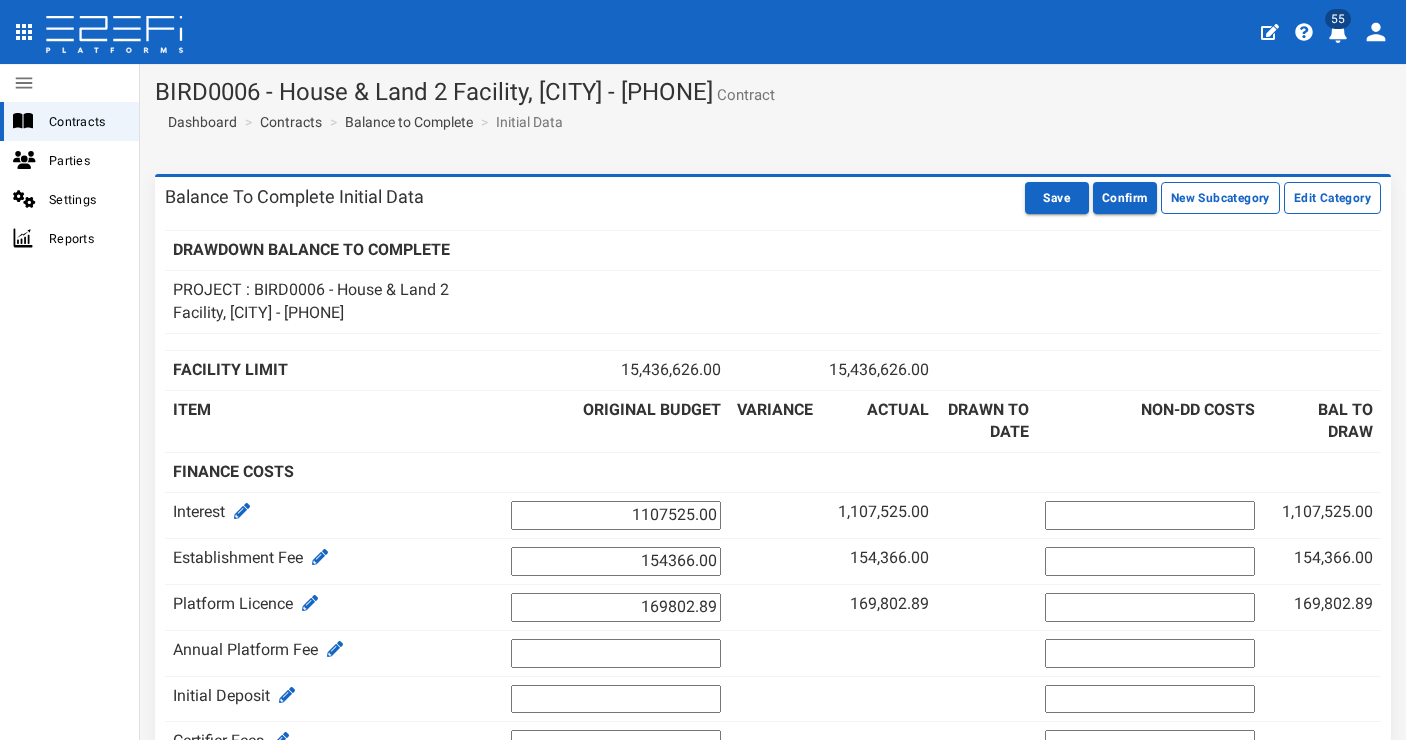 scroll, scrollTop: 0, scrollLeft: 0, axis: both 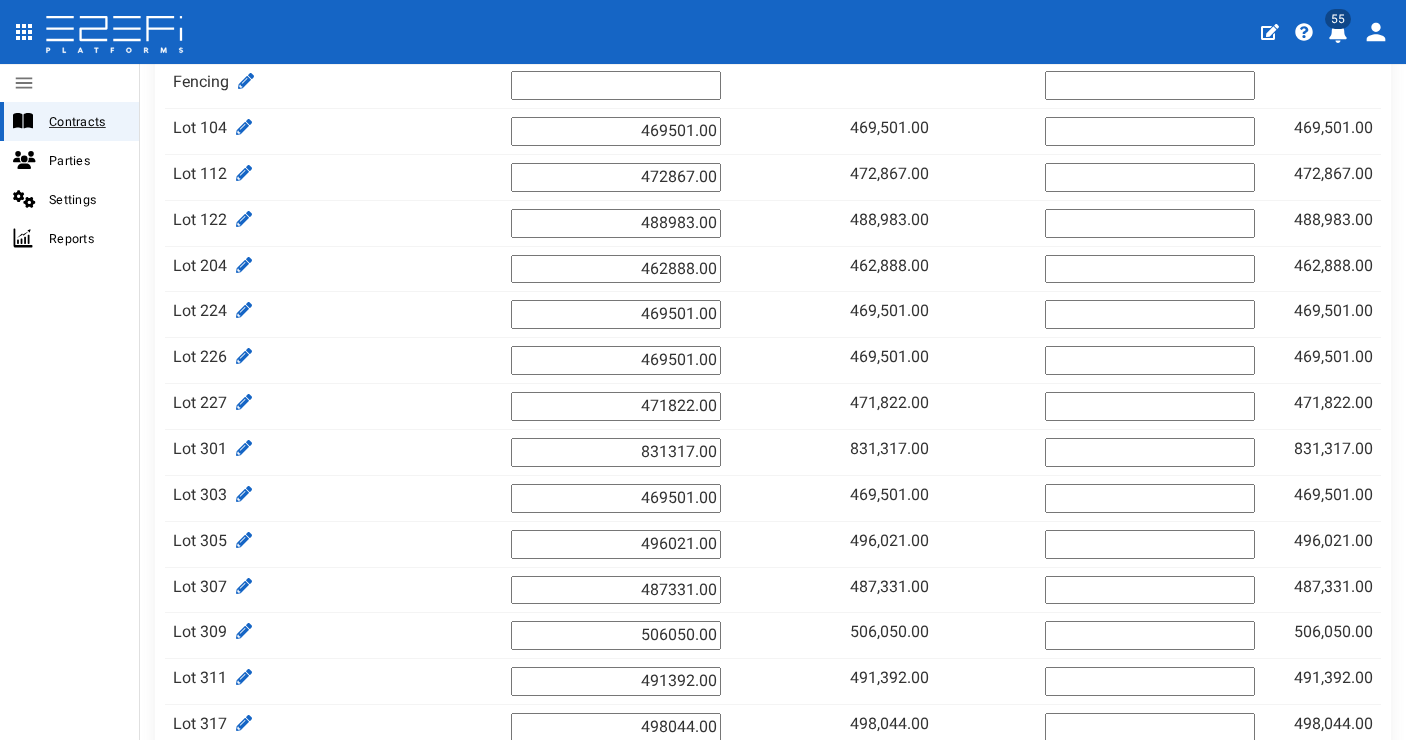 click on "Contracts" at bounding box center (86, 121) 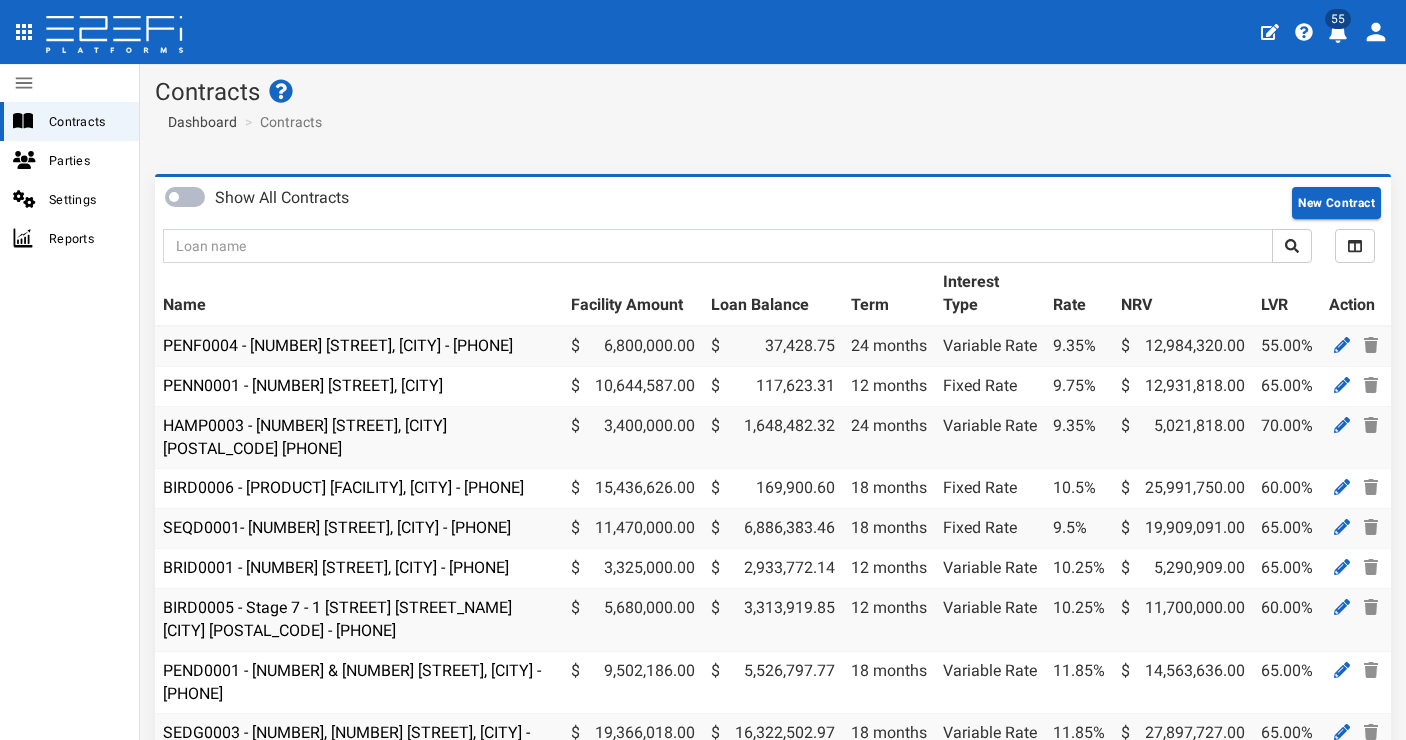 scroll, scrollTop: 0, scrollLeft: 0, axis: both 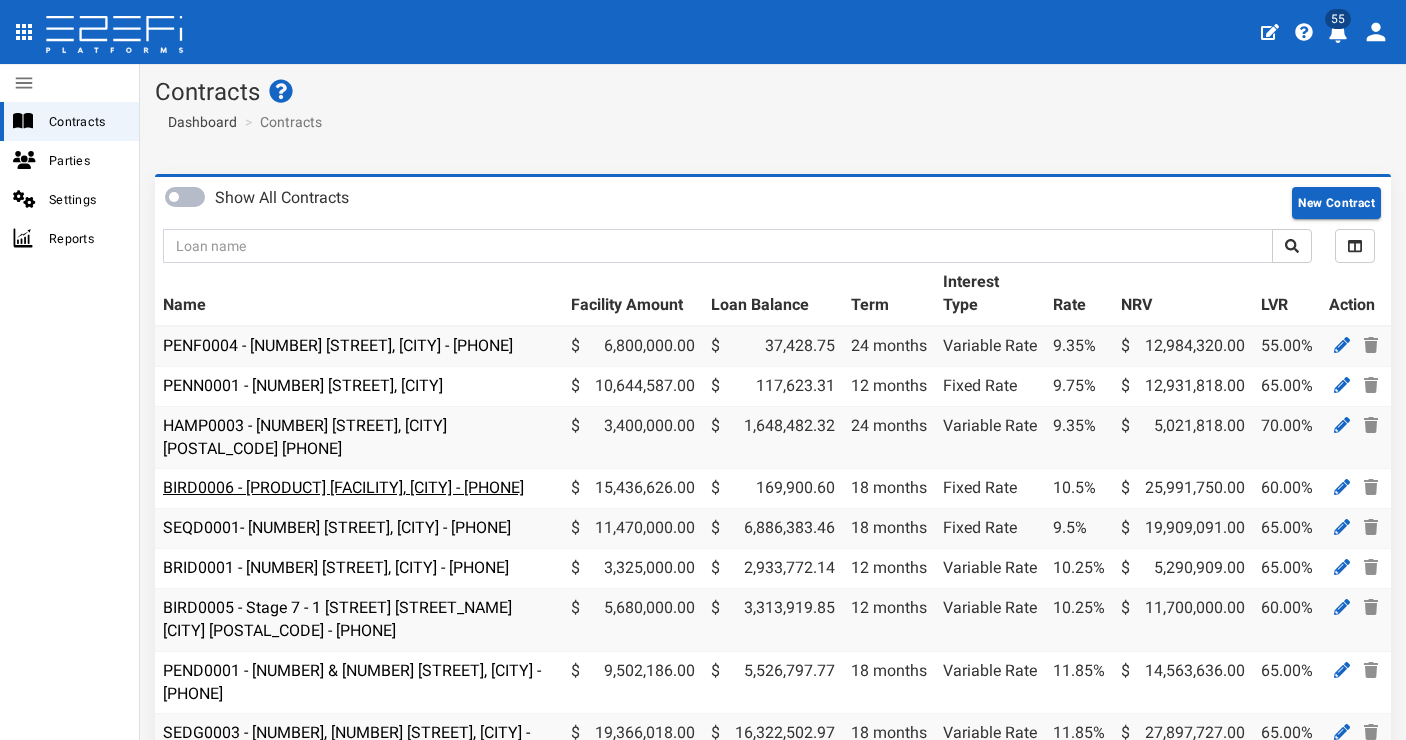 click on "BIRD0006 - [PRODUCT] [FACILITY], [CITY] - [PHONE]" at bounding box center (343, 487) 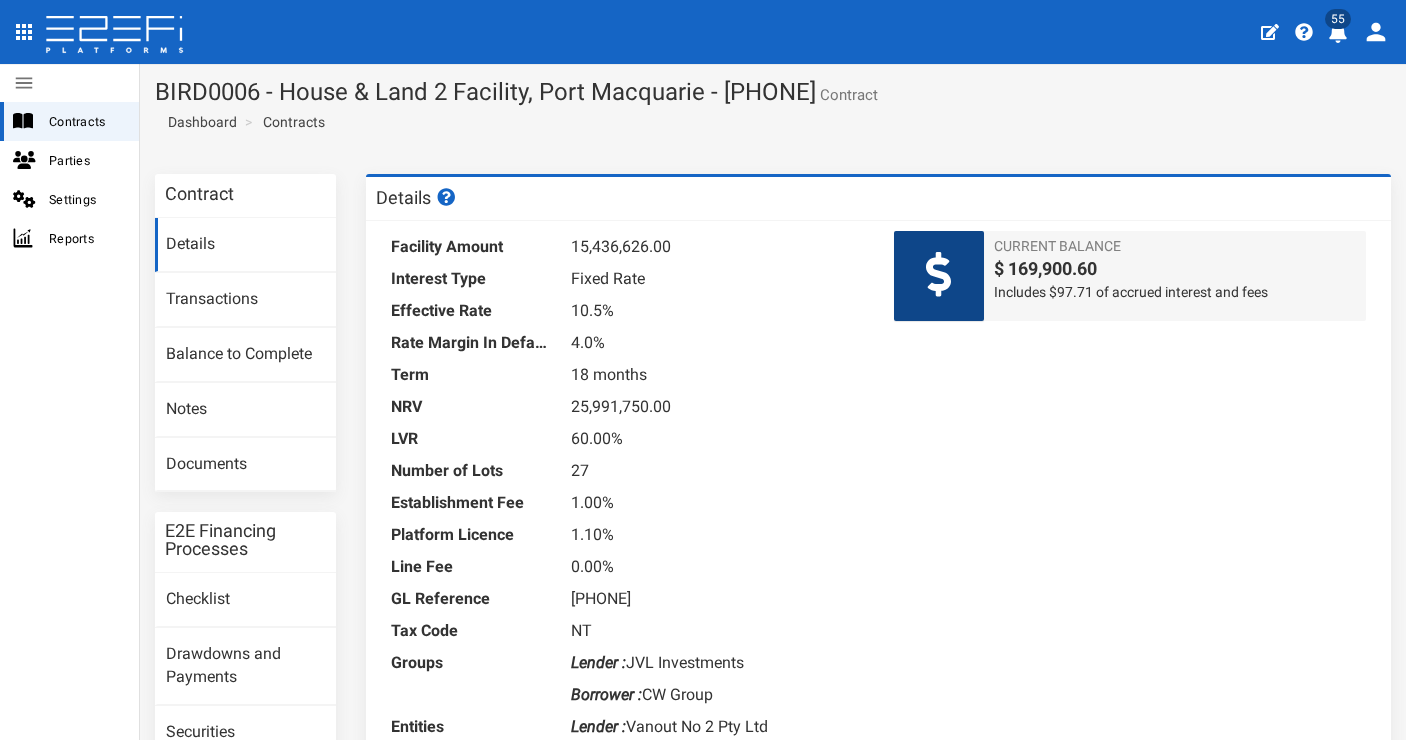 scroll, scrollTop: 0, scrollLeft: 0, axis: both 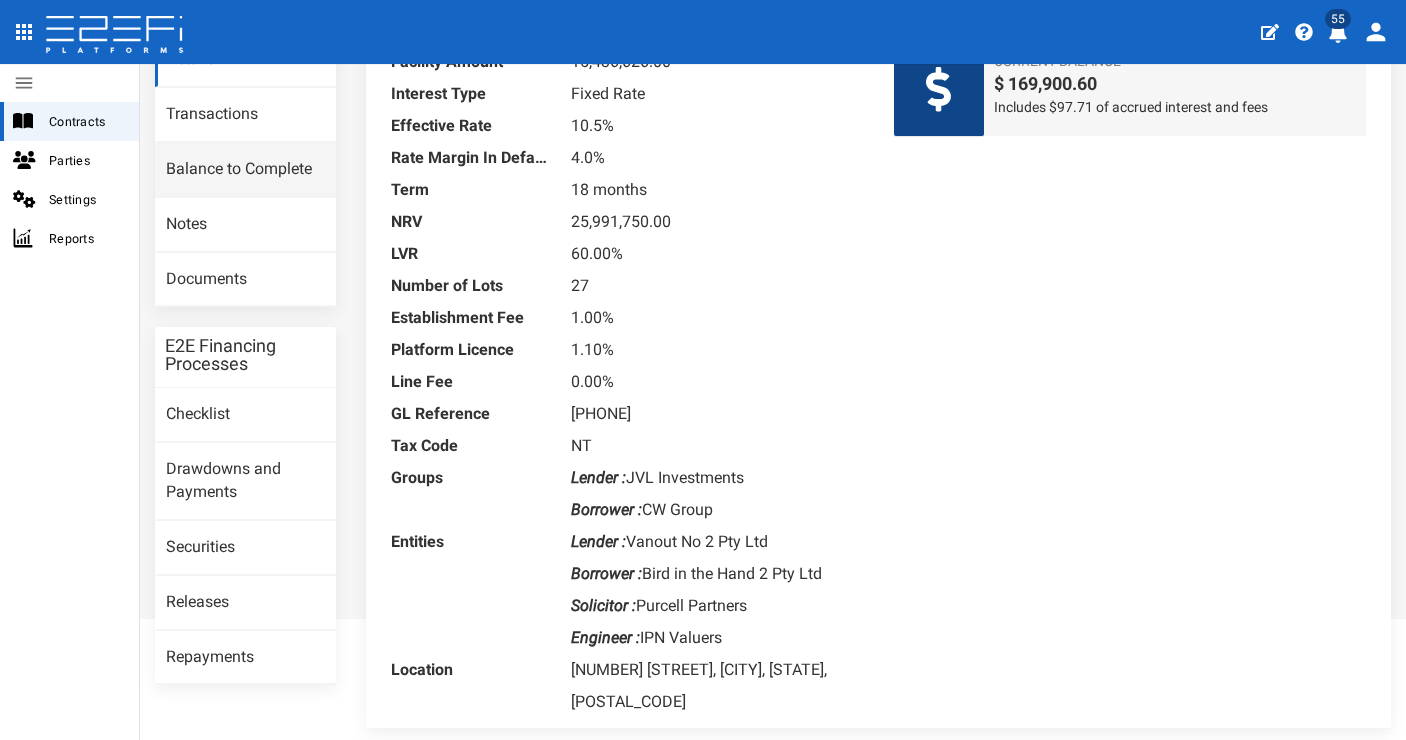 click on "Balance to Complete" at bounding box center [245, 170] 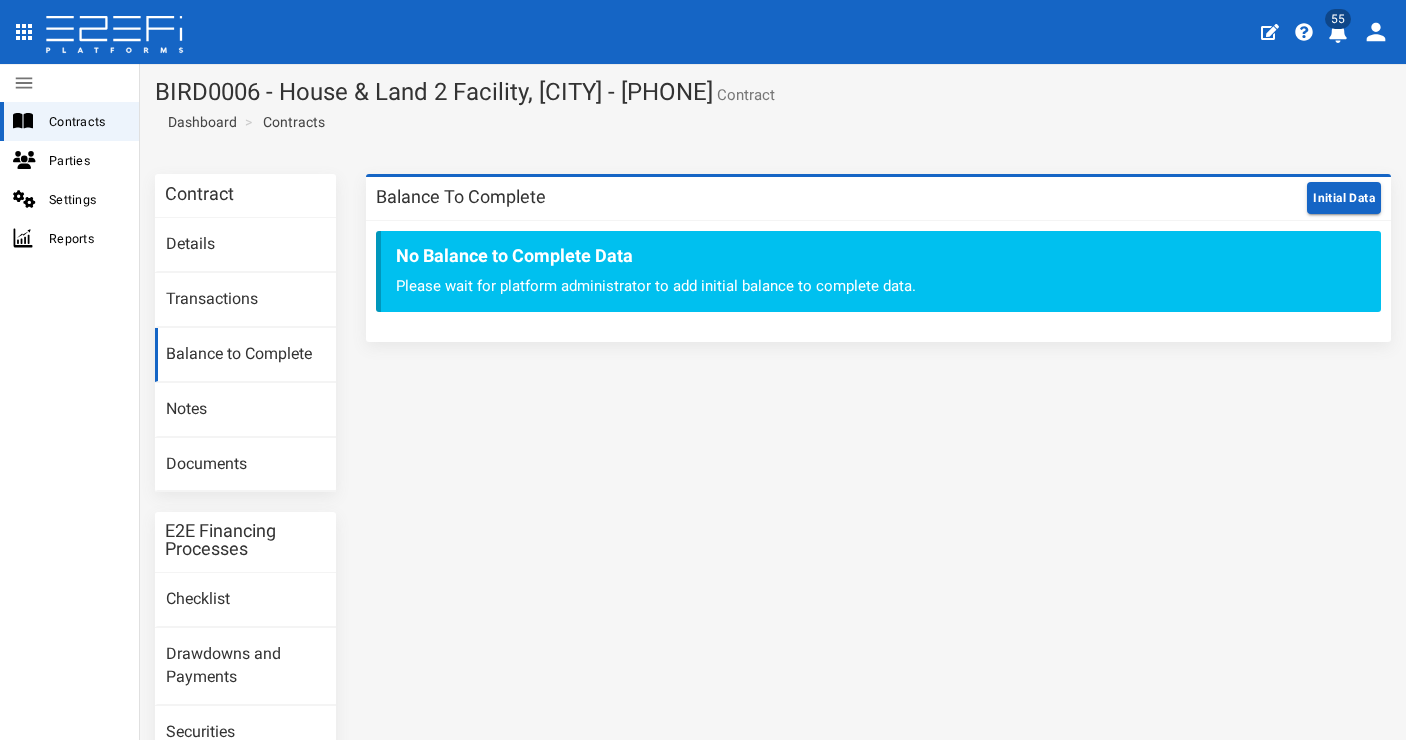 scroll, scrollTop: 0, scrollLeft: 0, axis: both 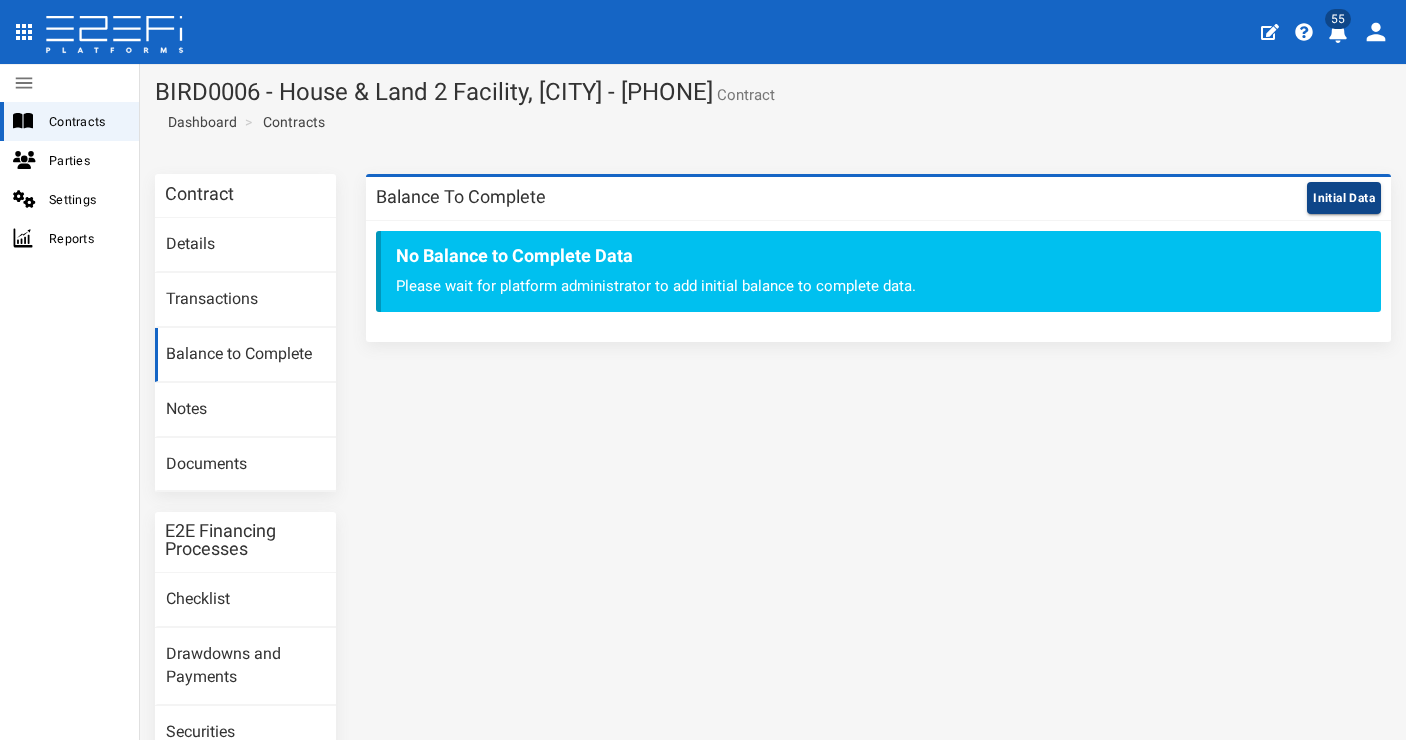 click on "Initial Data" at bounding box center [1344, 198] 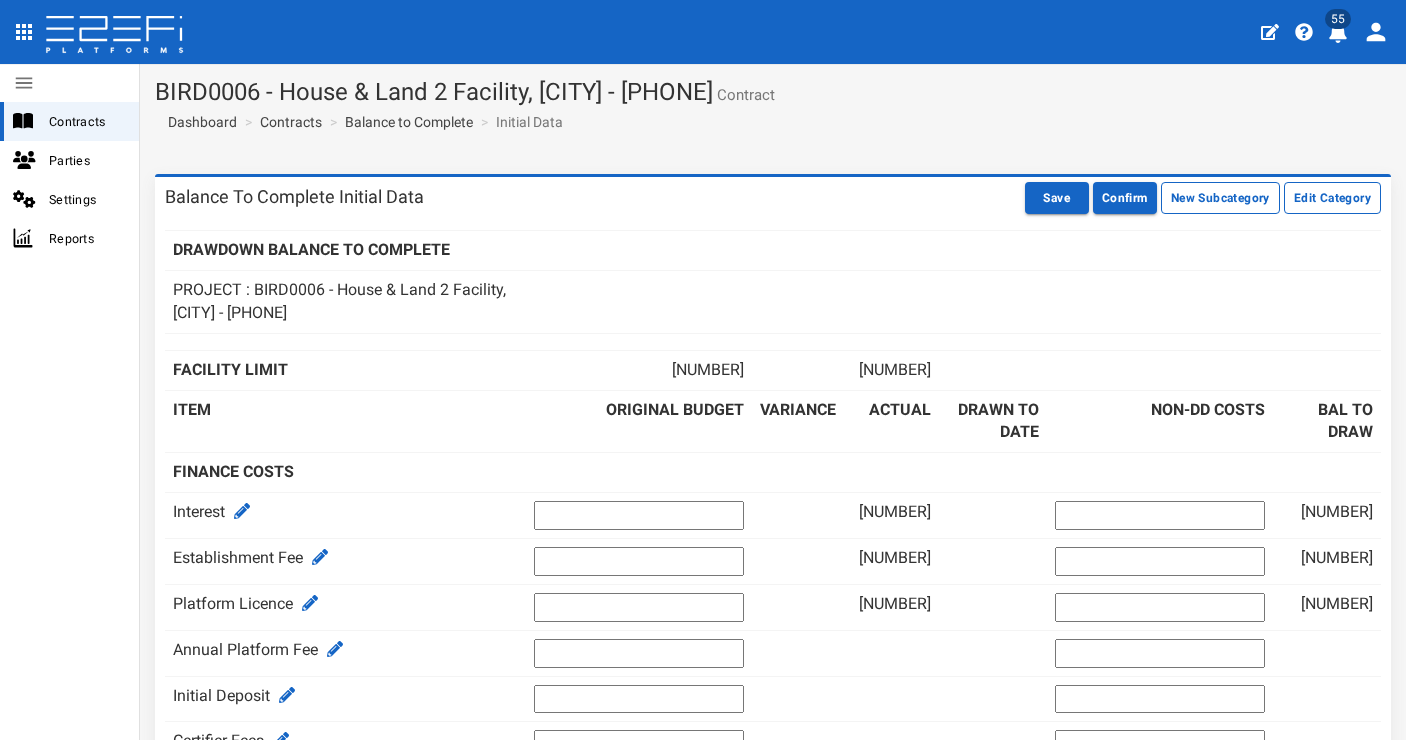 scroll, scrollTop: 0, scrollLeft: 0, axis: both 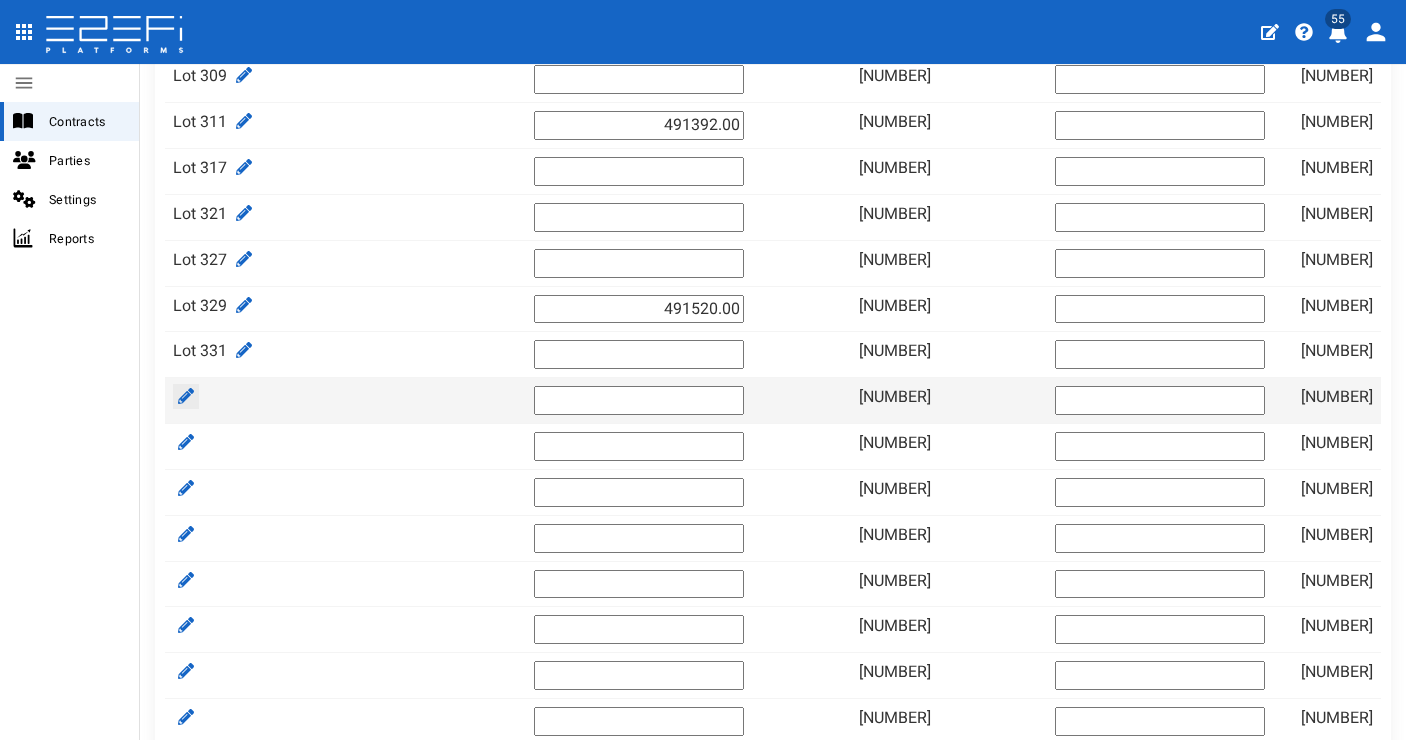 click at bounding box center [186, 396] 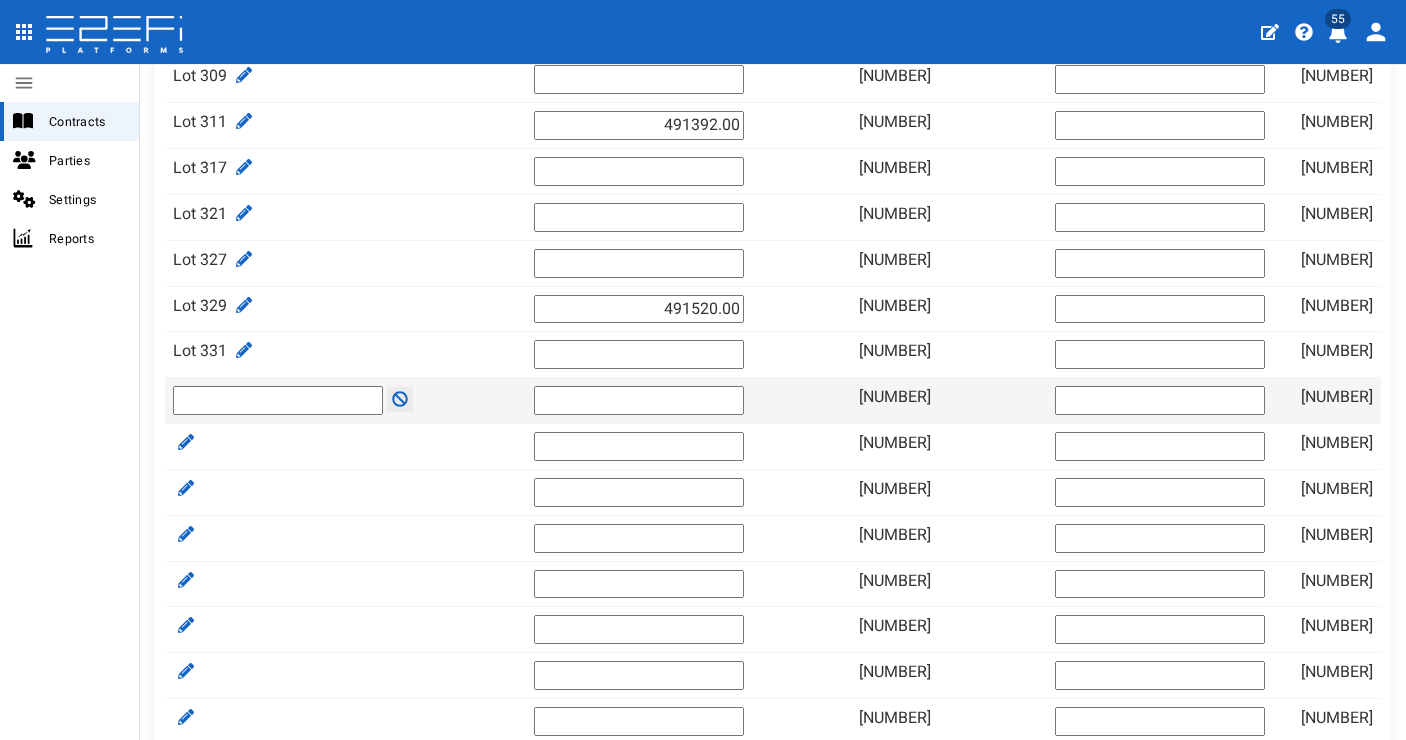 click at bounding box center (278, 400) 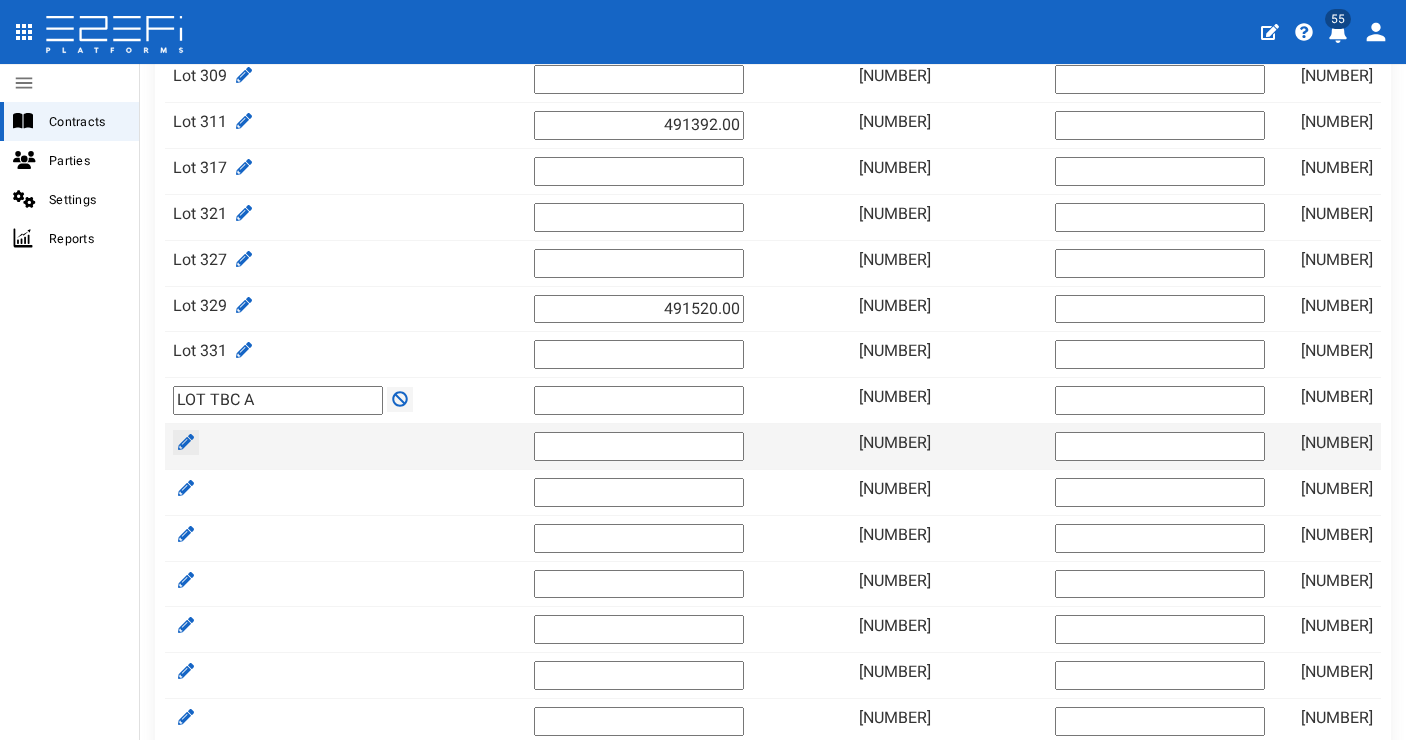 click at bounding box center (186, 442) 